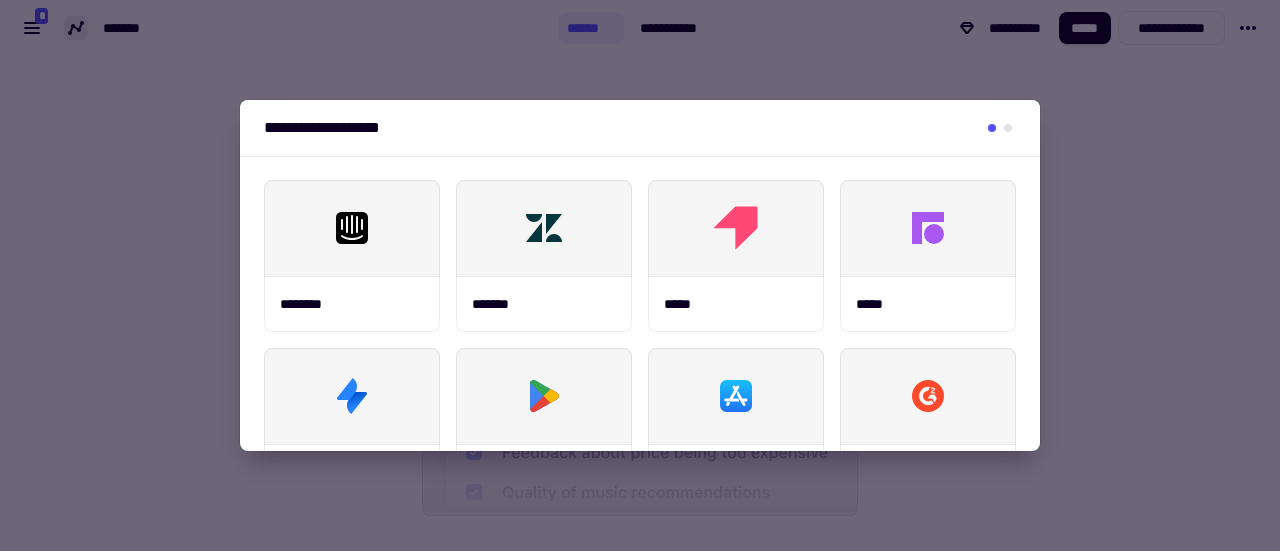 scroll, scrollTop: 0, scrollLeft: 0, axis: both 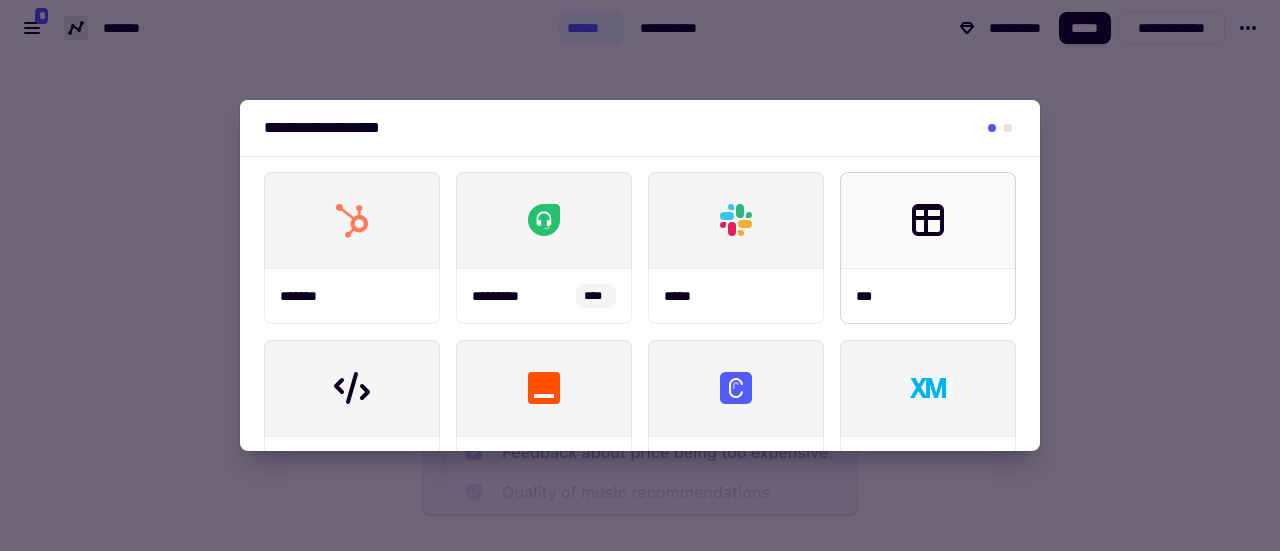 click at bounding box center [928, 220] 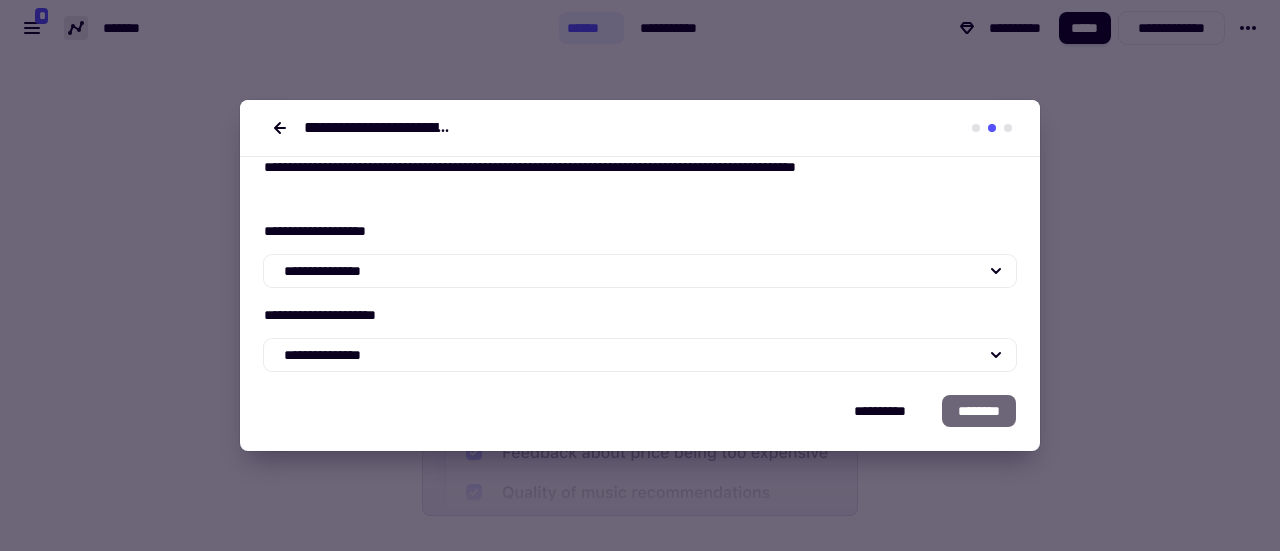 scroll, scrollTop: 24, scrollLeft: 0, axis: vertical 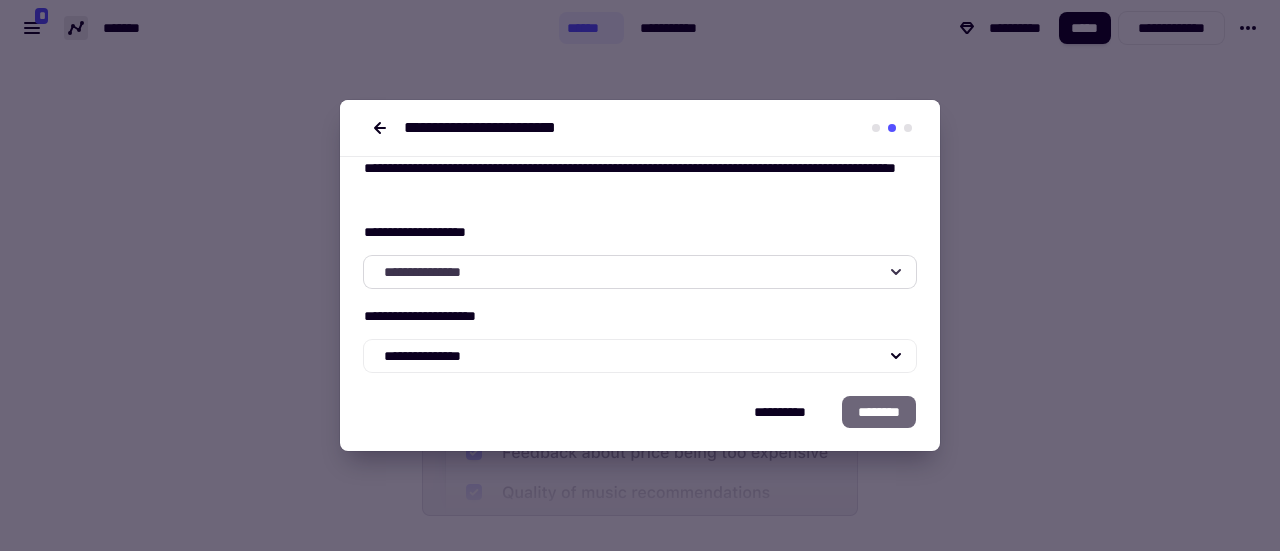click on "**********" 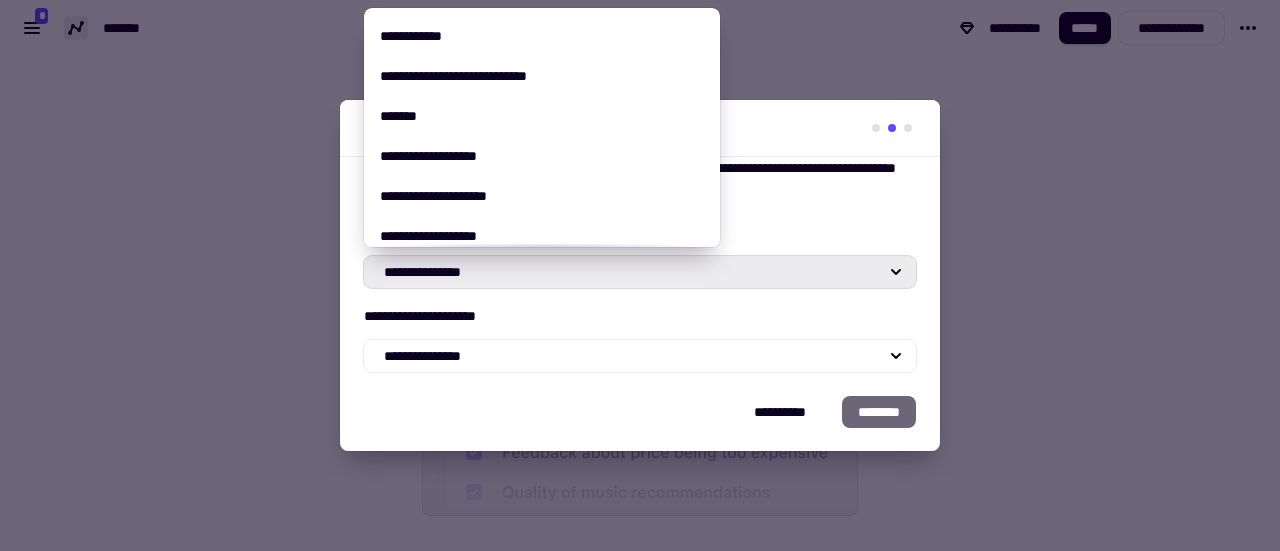 click on "**********" at bounding box center (640, 264) 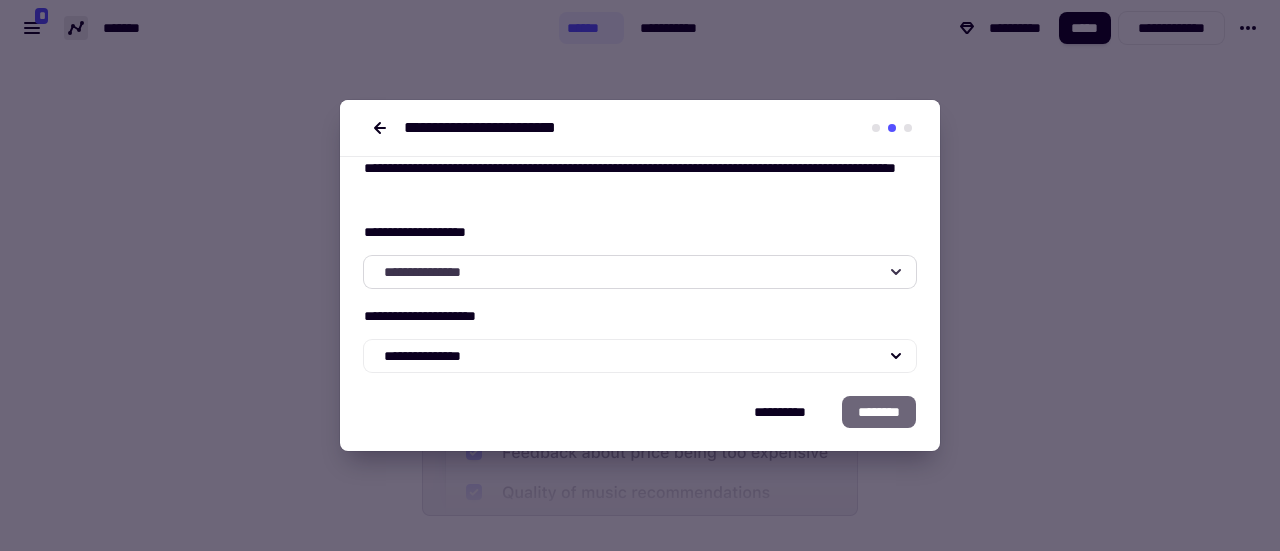 click on "**********" 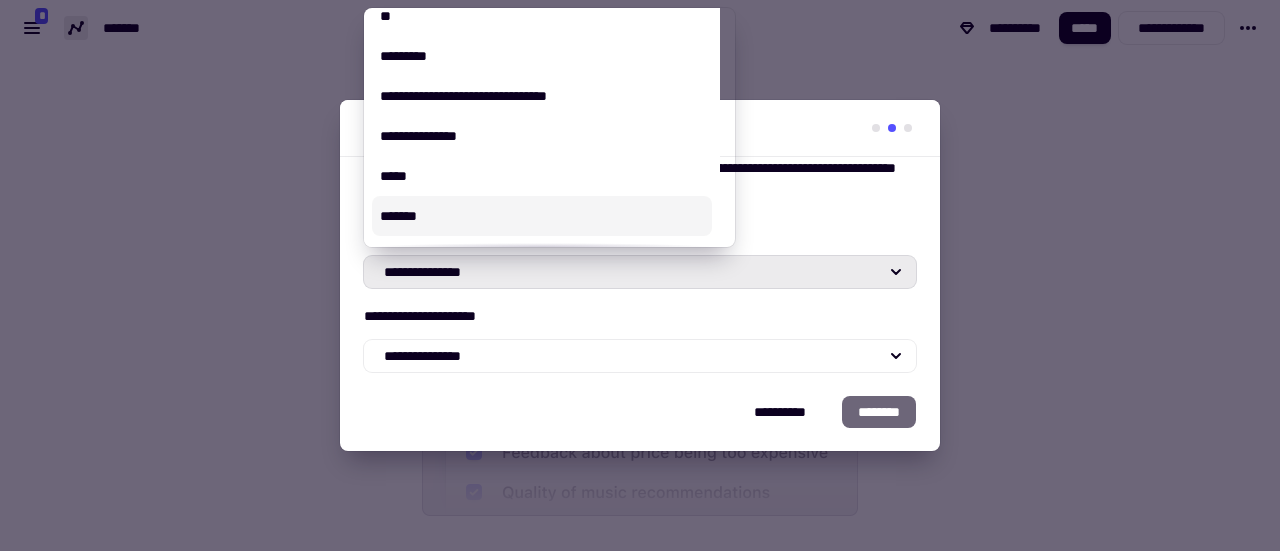 scroll, scrollTop: 500, scrollLeft: 0, axis: vertical 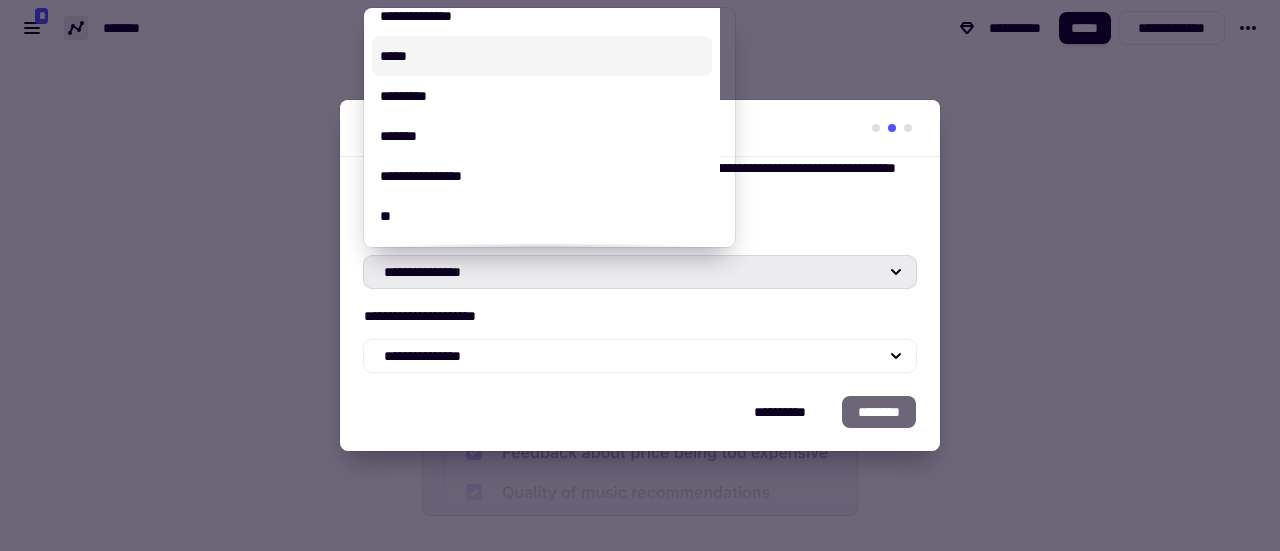 click on "*****" at bounding box center [542, 56] 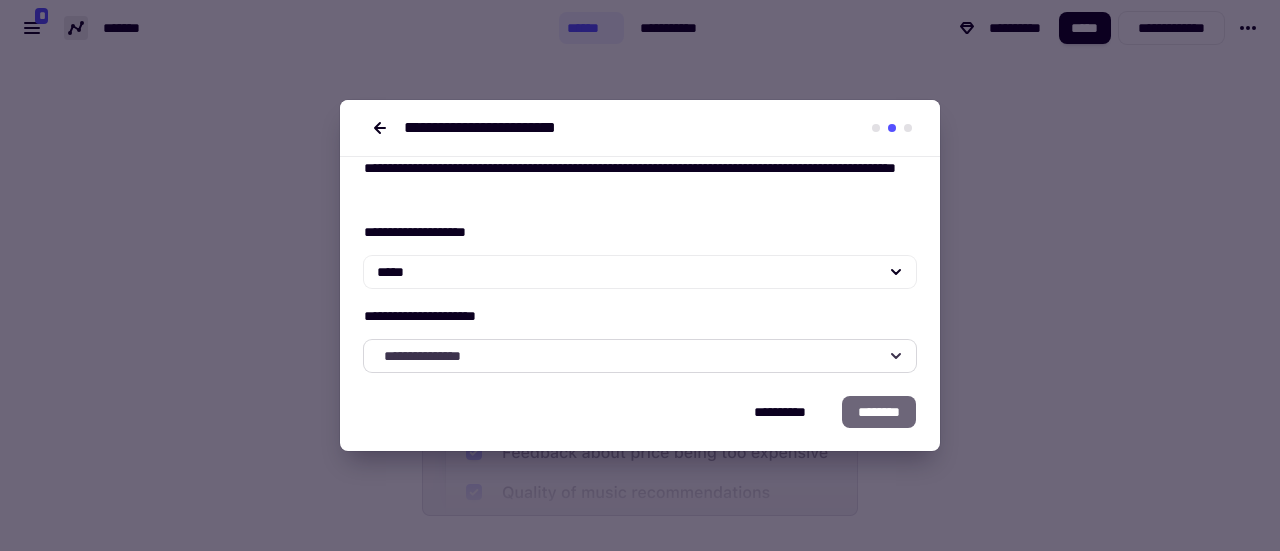 click on "**********" 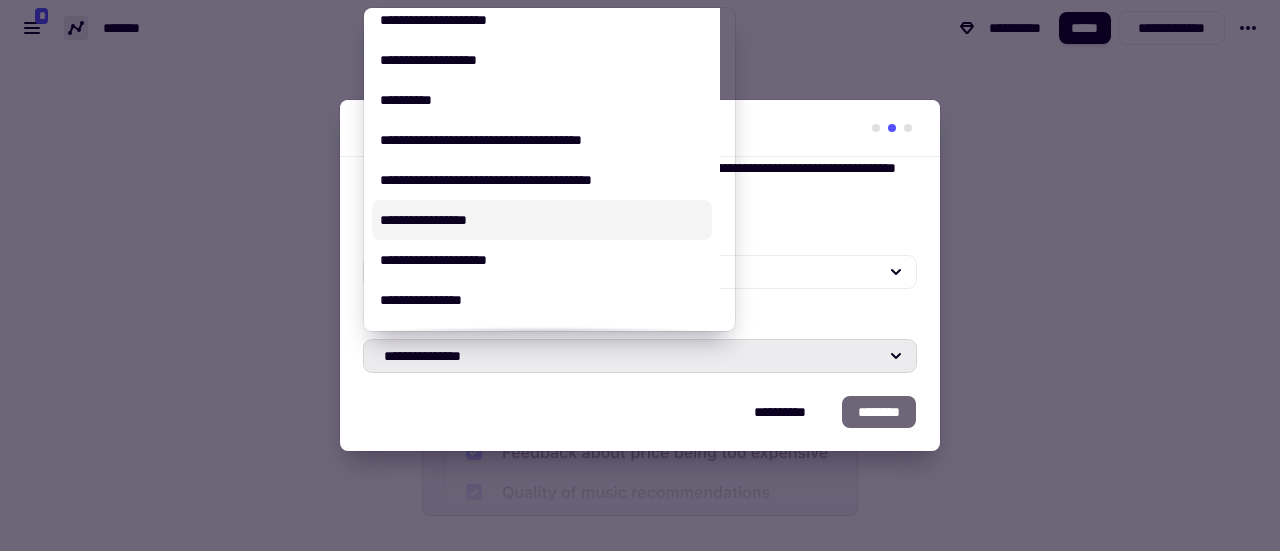 scroll, scrollTop: 200, scrollLeft: 0, axis: vertical 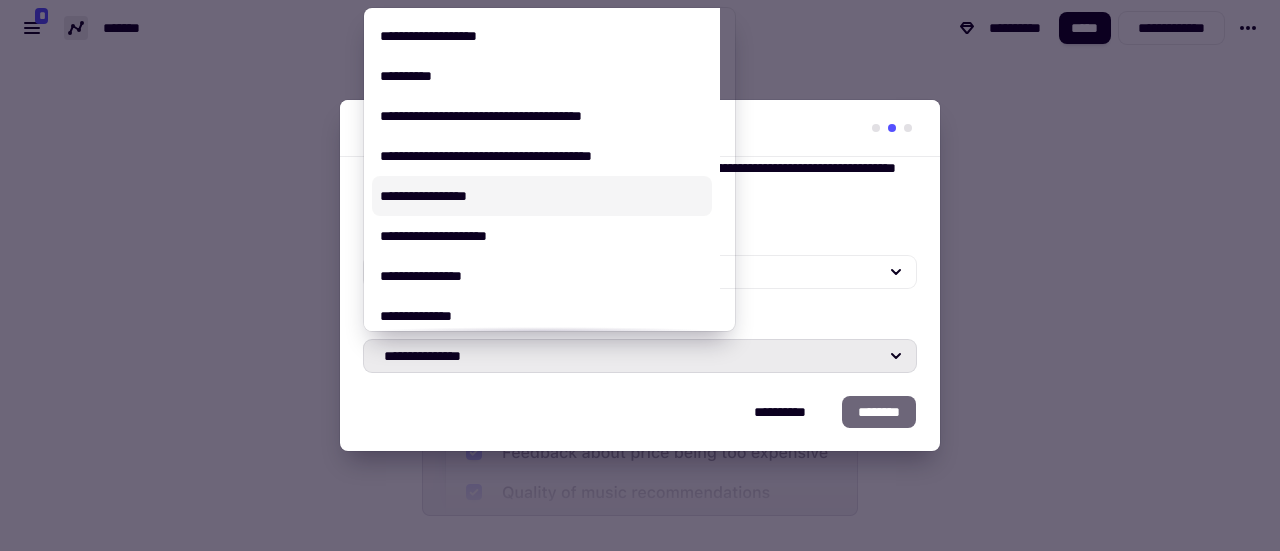 click on "**********" at bounding box center (542, 196) 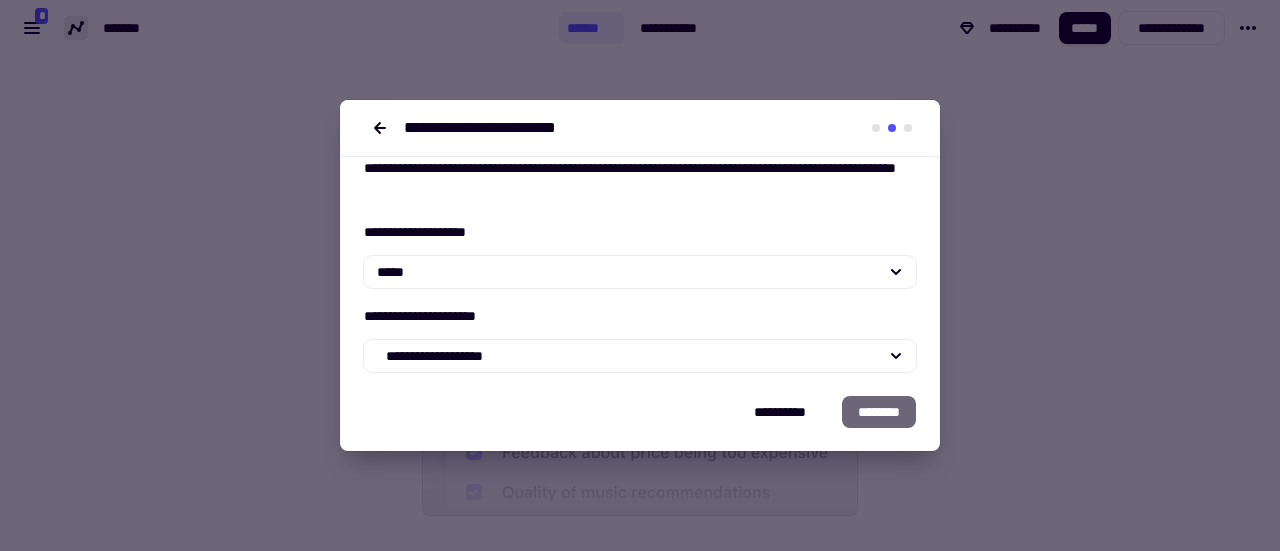click on "********" 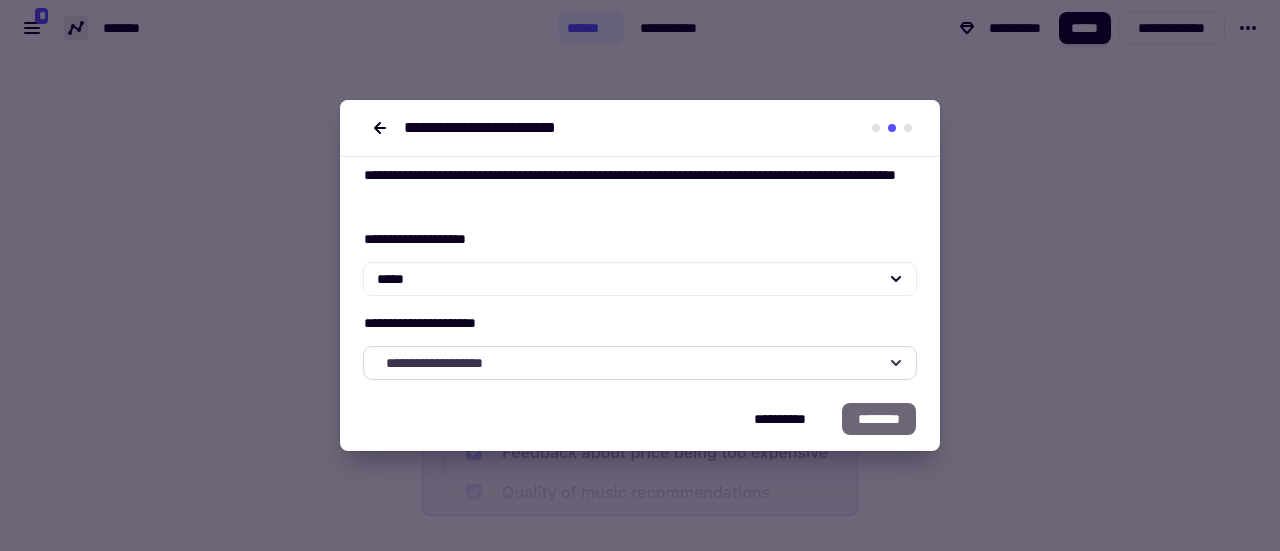 scroll, scrollTop: 24, scrollLeft: 0, axis: vertical 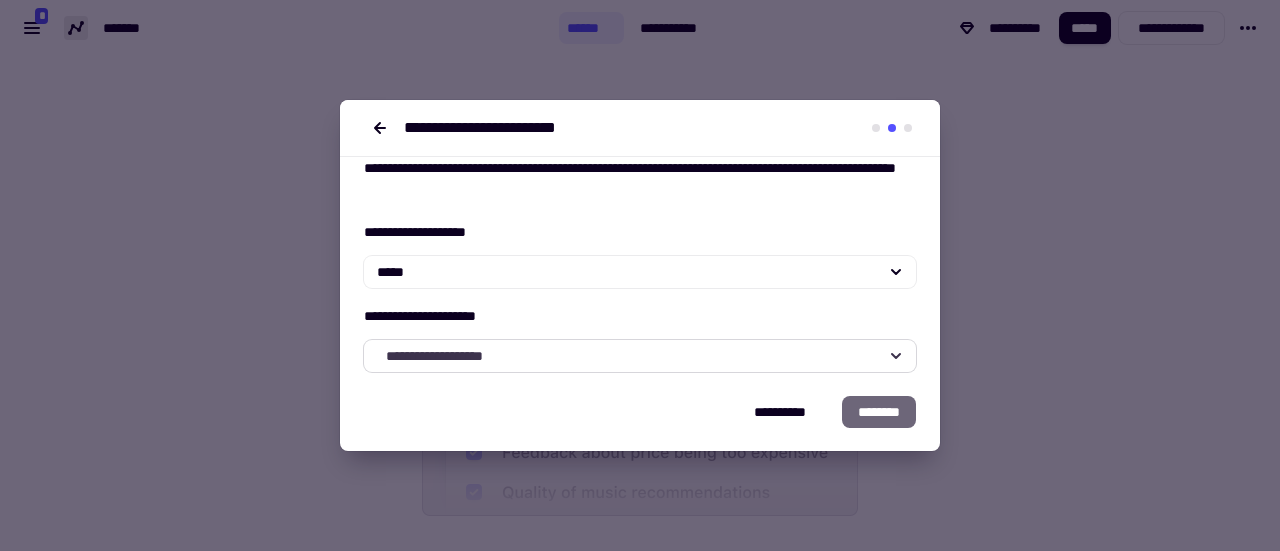 click on "**********" 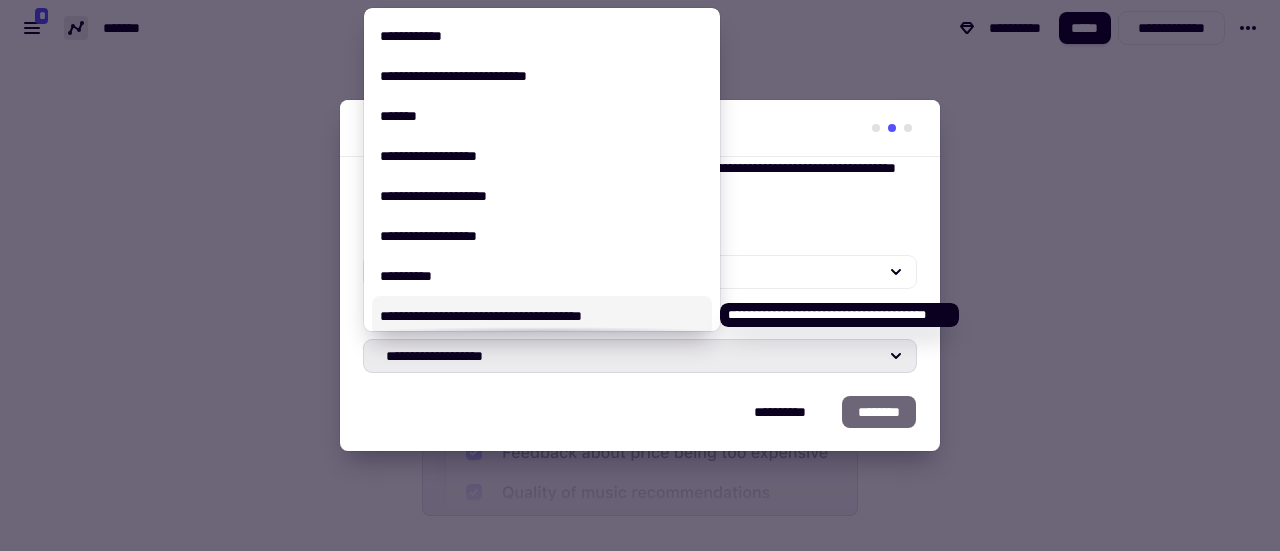 scroll, scrollTop: 400, scrollLeft: 0, axis: vertical 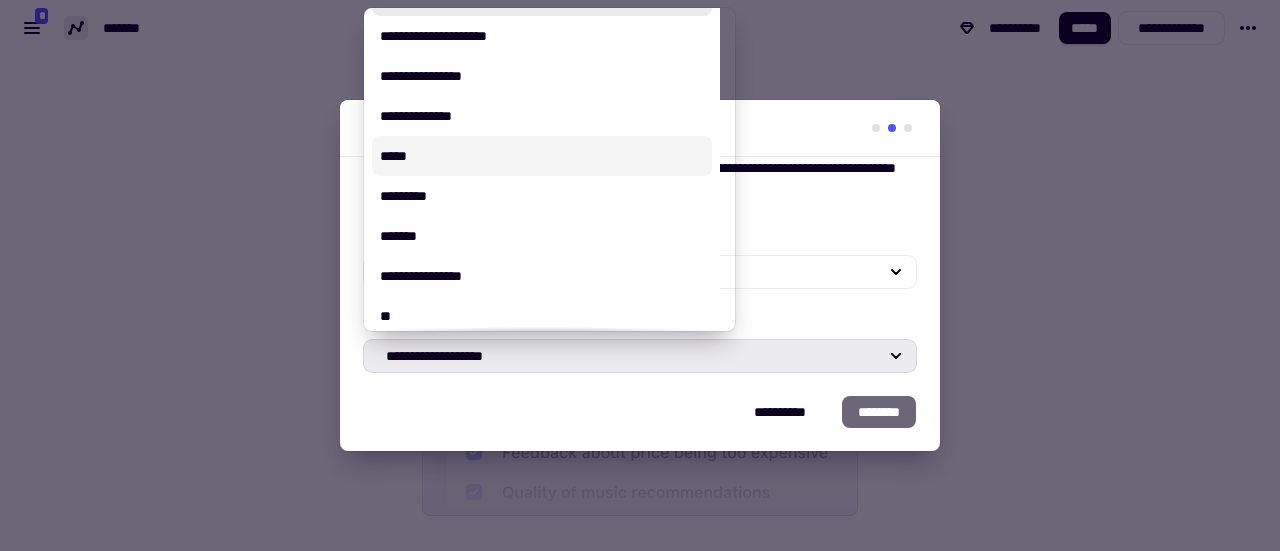 click on "*****" at bounding box center (542, 156) 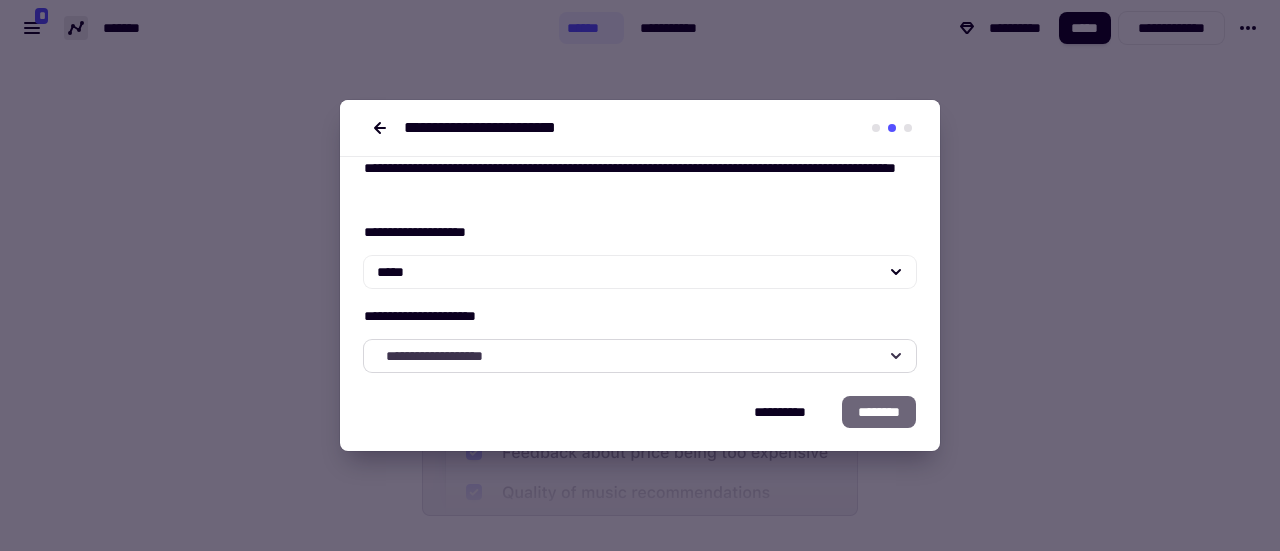 click on "**********" 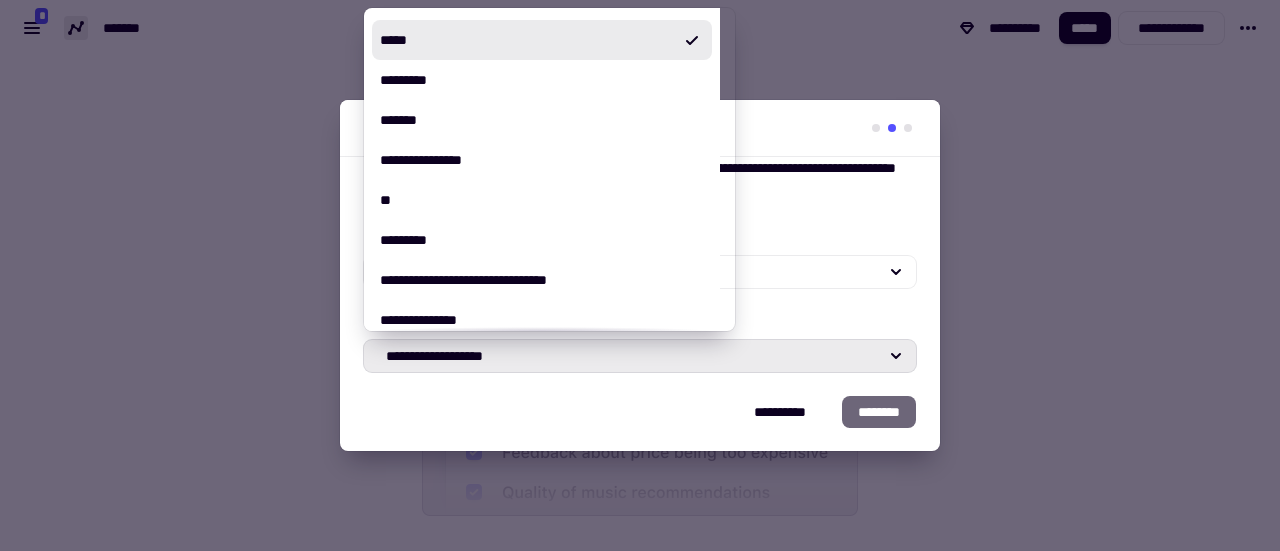 scroll, scrollTop: 500, scrollLeft: 0, axis: vertical 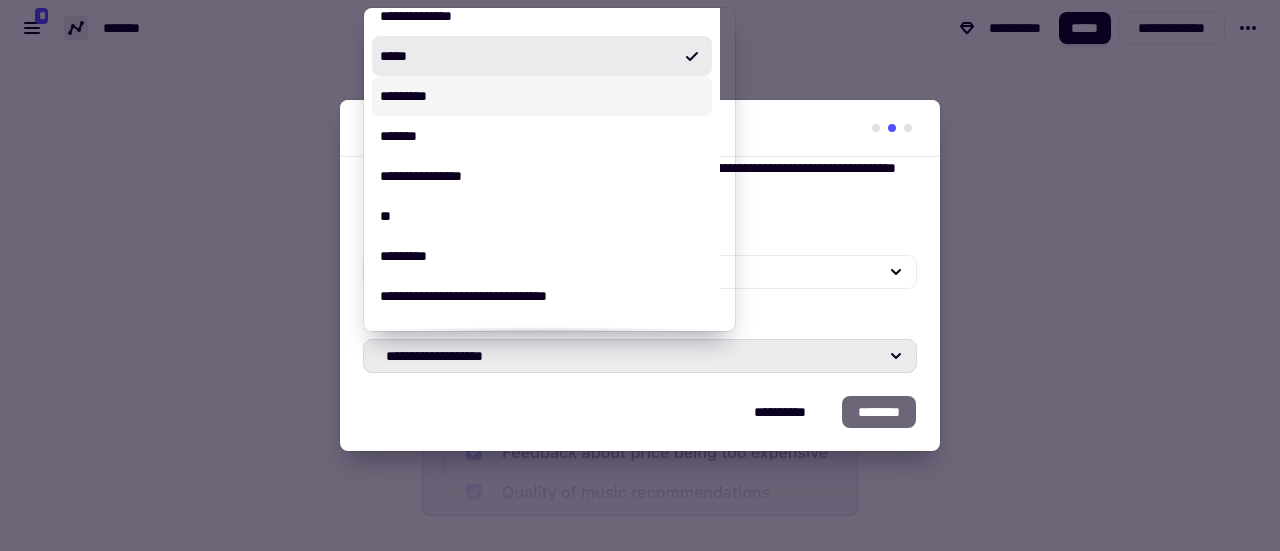 click on "*********" at bounding box center (542, 96) 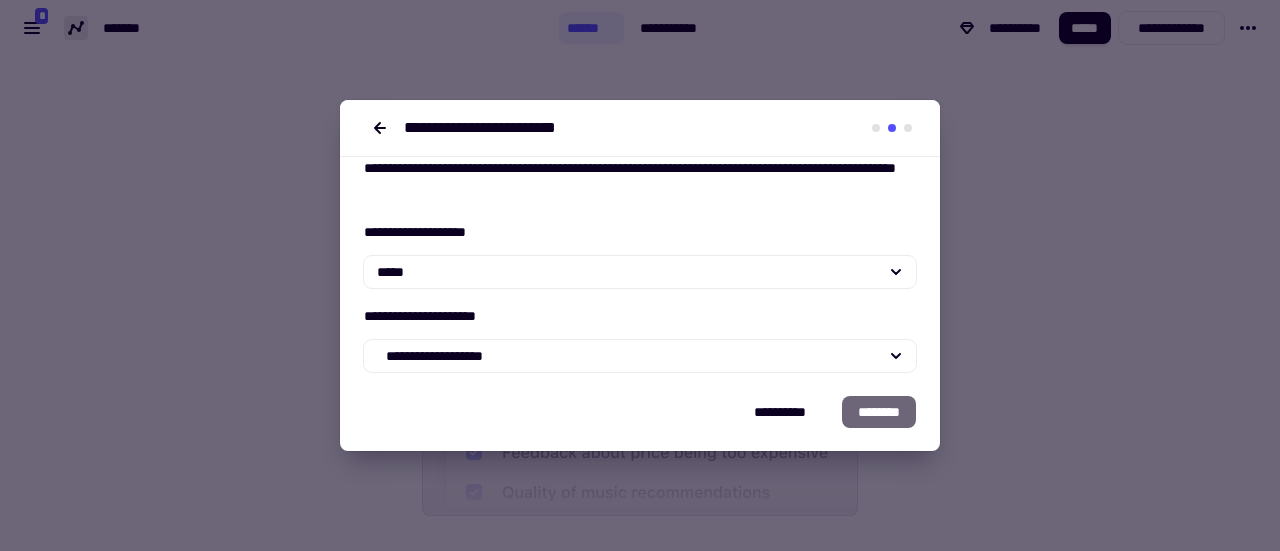 click on "********" 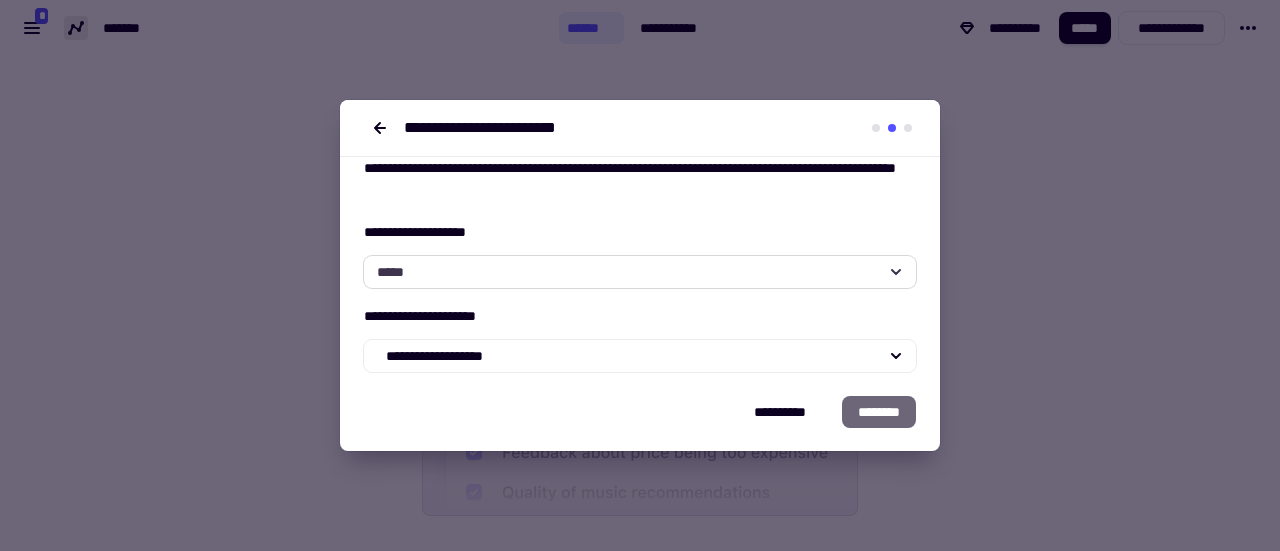 click on "*****" 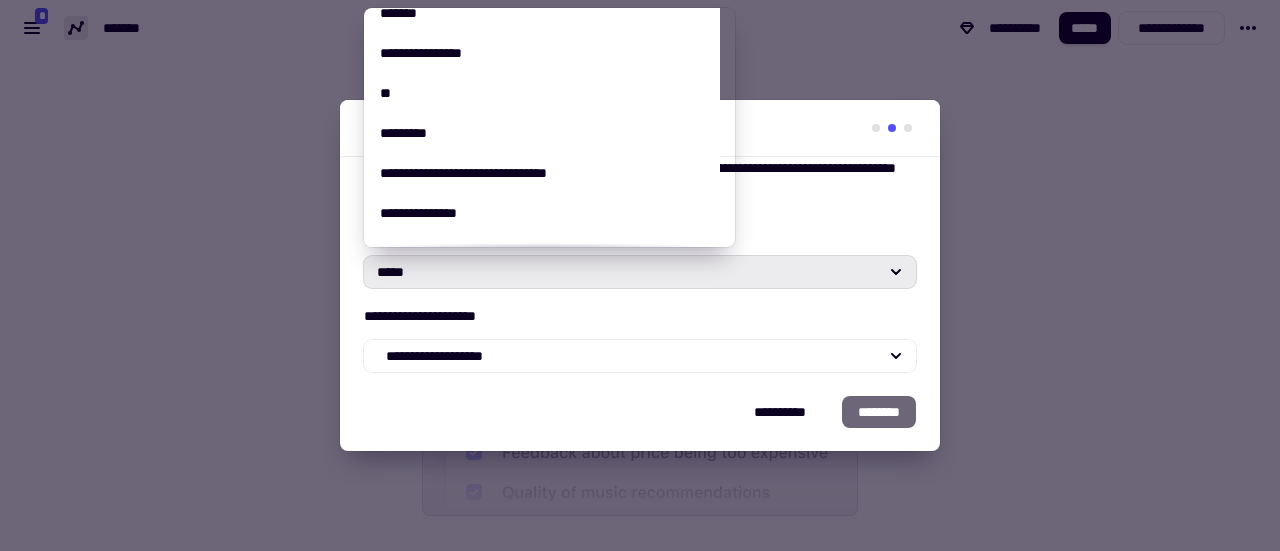 scroll, scrollTop: 576, scrollLeft: 0, axis: vertical 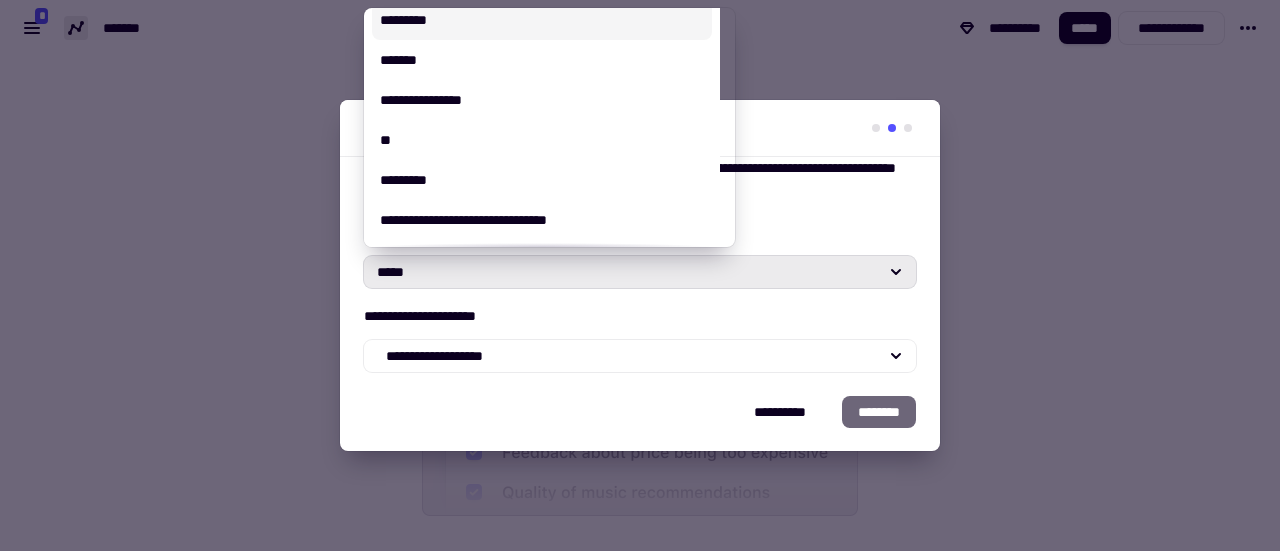 click on "*********" at bounding box center (542, 20) 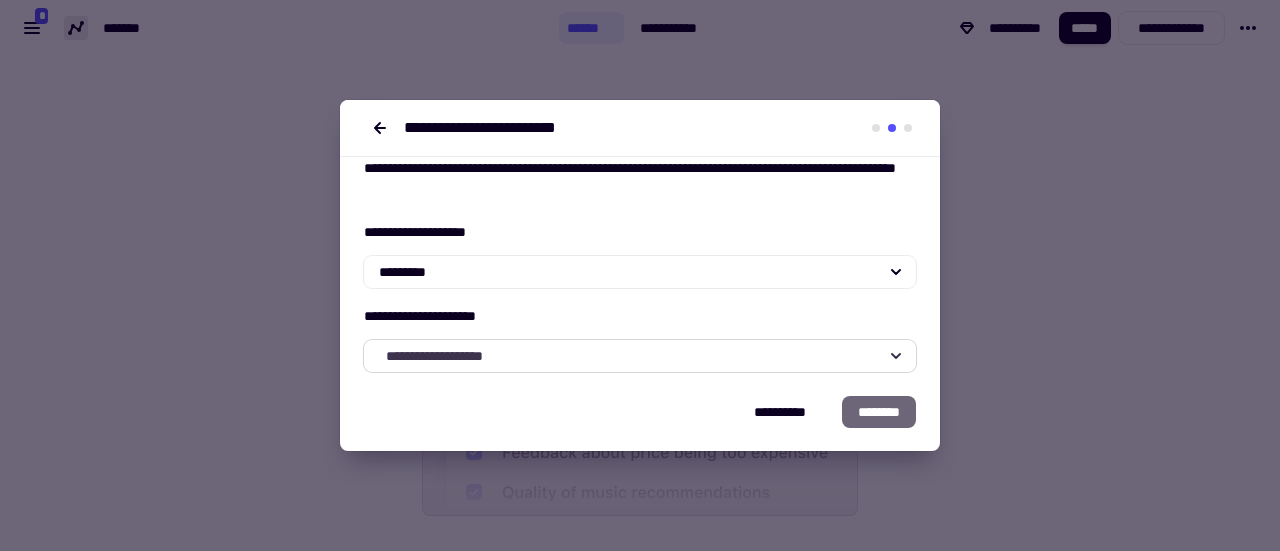 click on "**********" 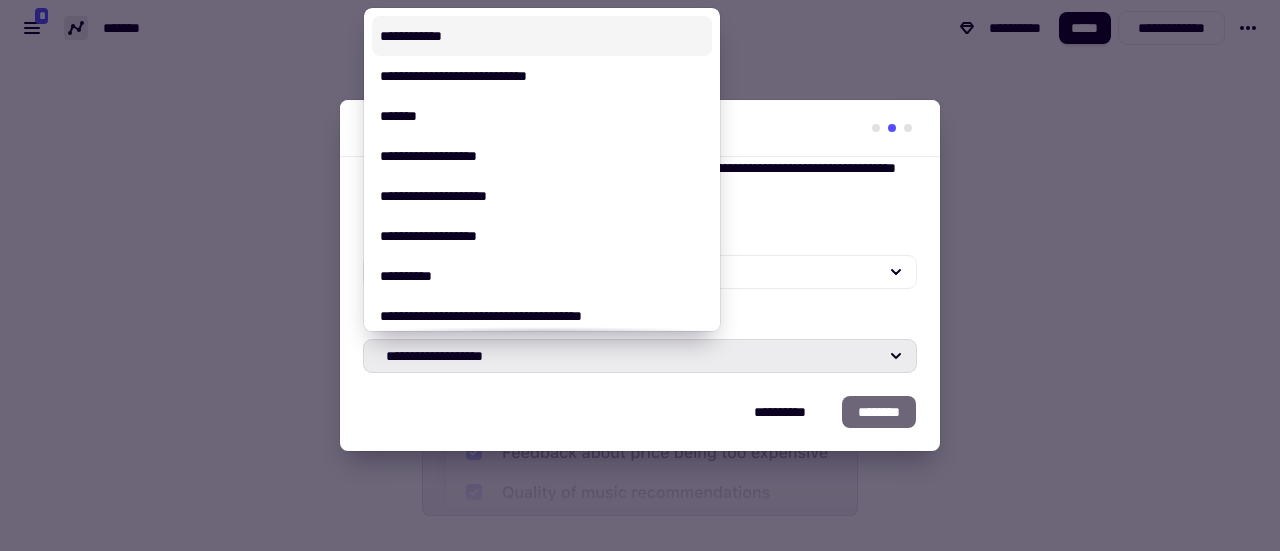 click on "**********" at bounding box center (542, 36) 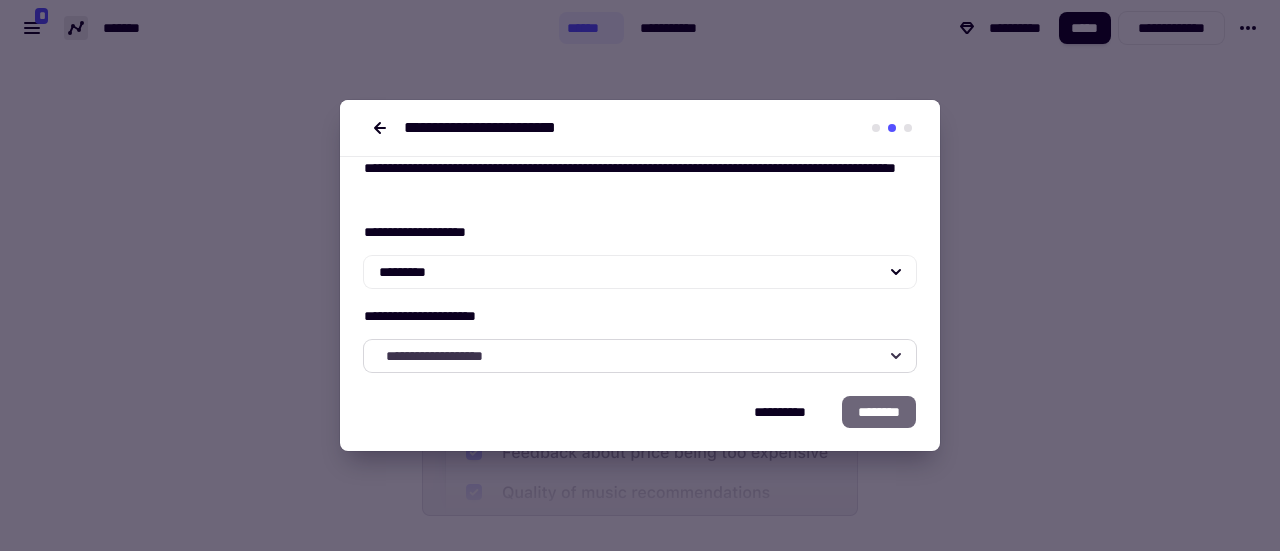 click on "**********" 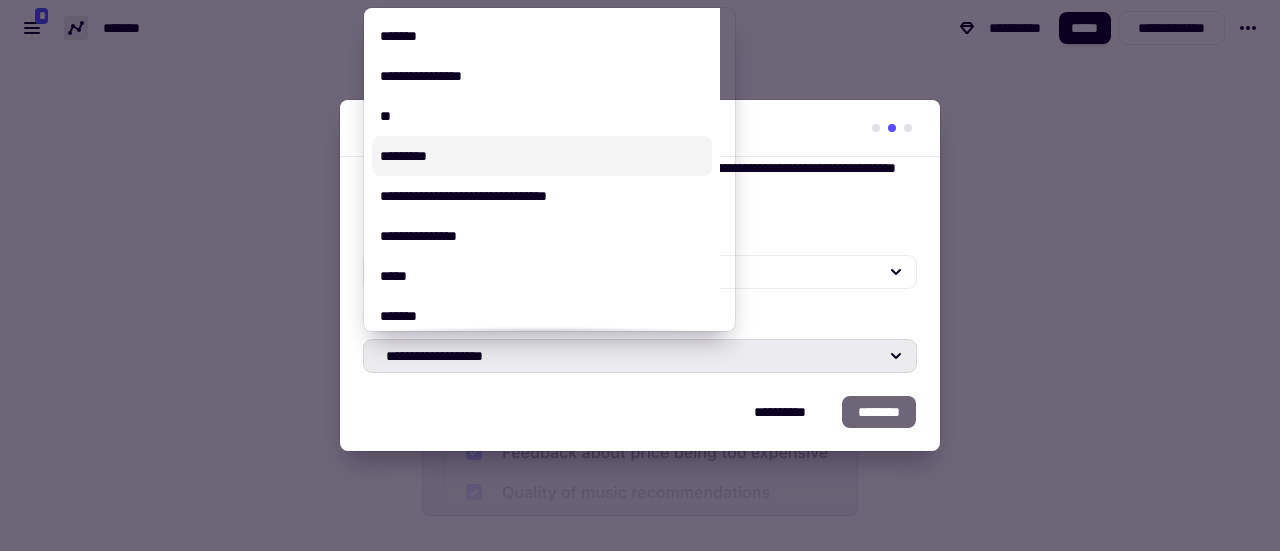 scroll, scrollTop: 692, scrollLeft: 0, axis: vertical 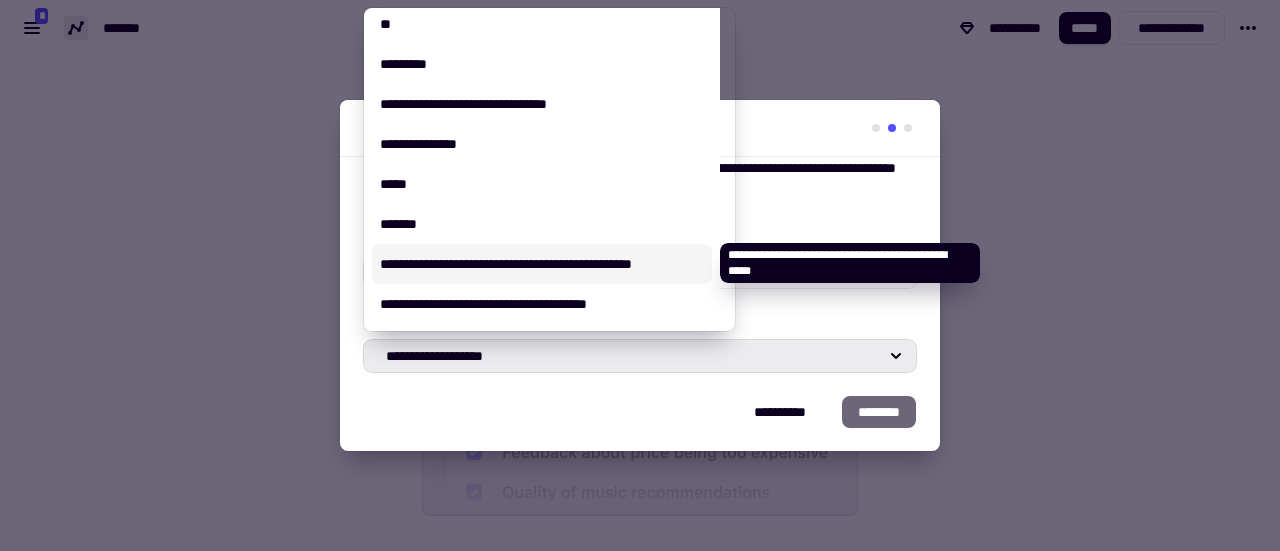 click on "**********" at bounding box center [542, 264] 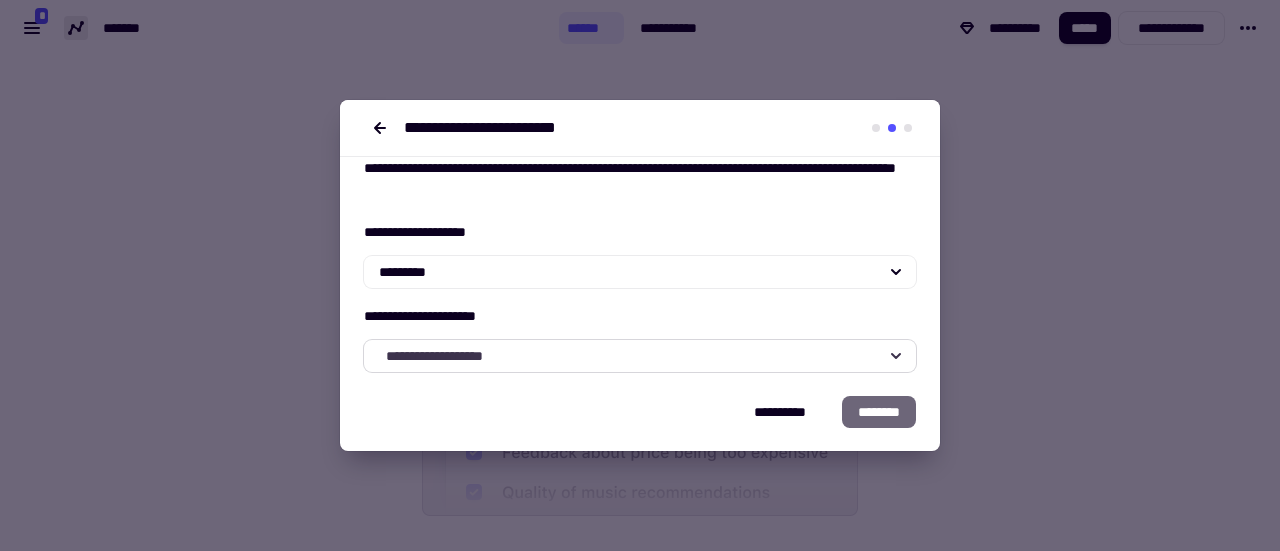 click on "**********" 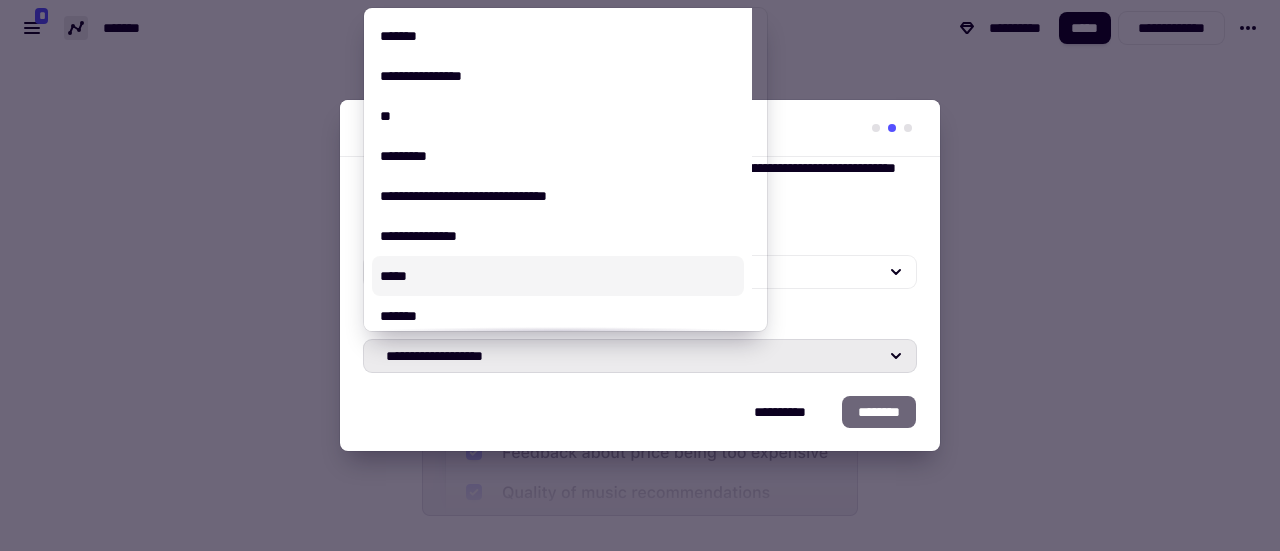 scroll, scrollTop: 692, scrollLeft: 0, axis: vertical 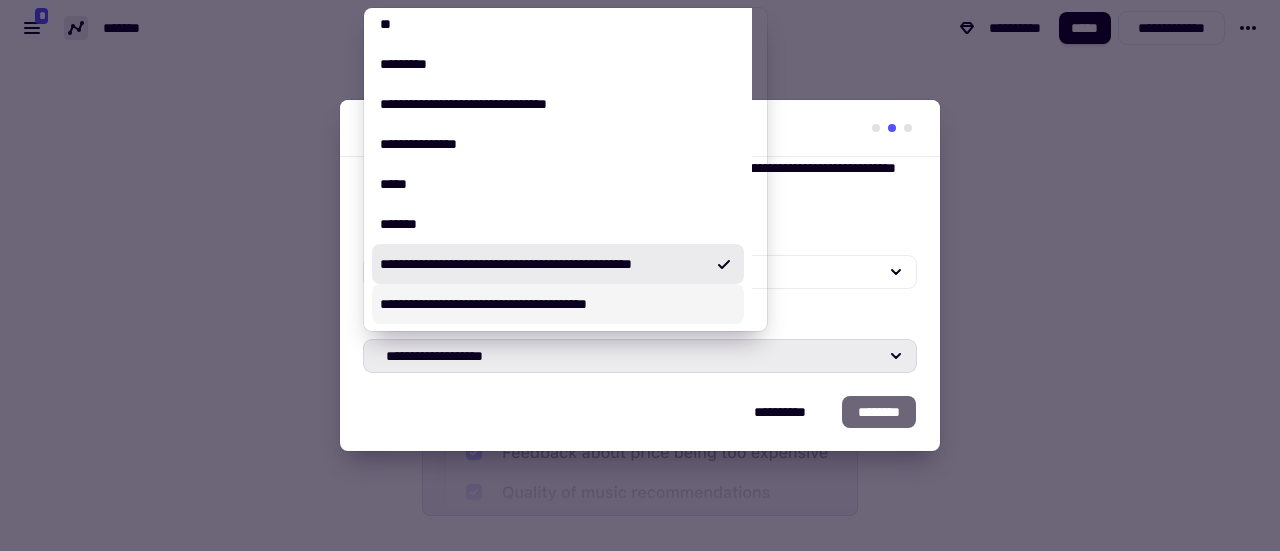 click on "**********" at bounding box center [558, -176] 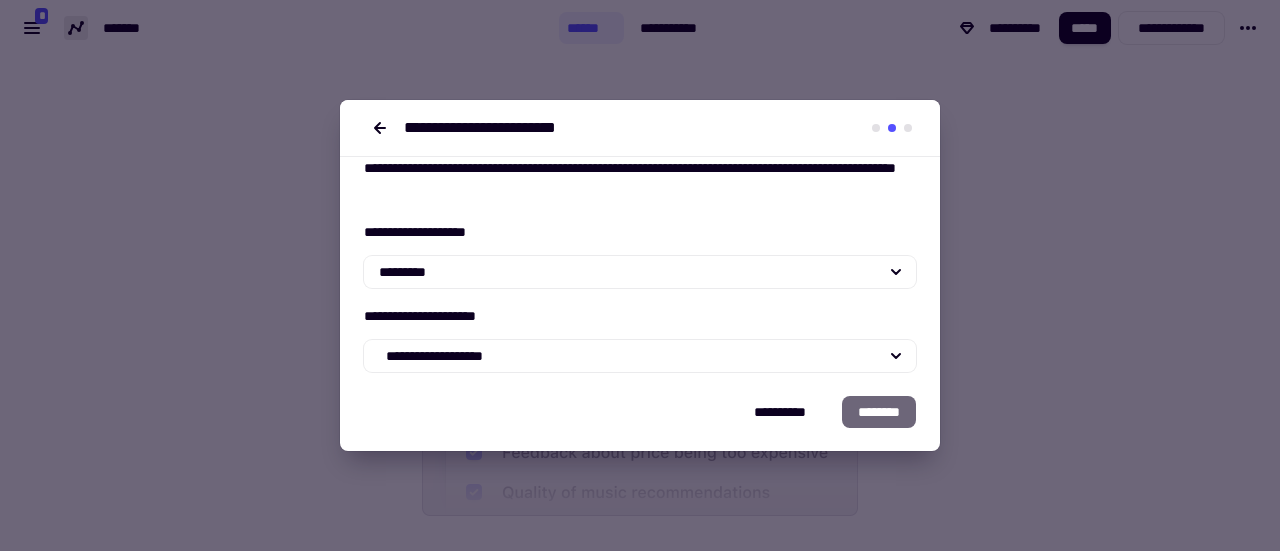 drag, startPoint x: 832, startPoint y: 394, endPoint x: 842, endPoint y: 397, distance: 10.440307 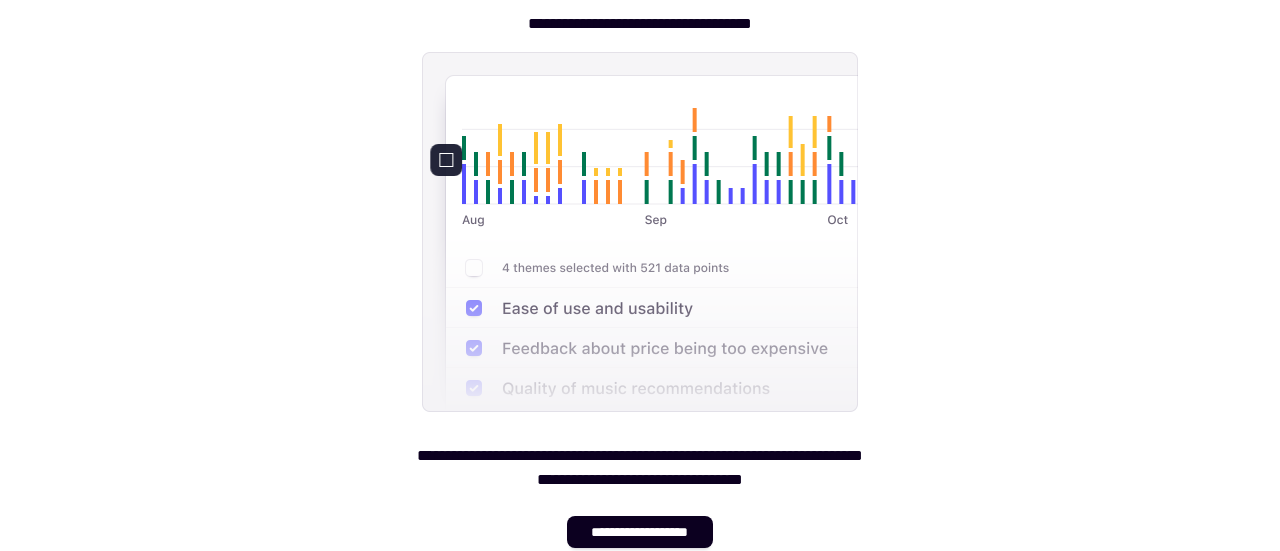 scroll, scrollTop: 142, scrollLeft: 0, axis: vertical 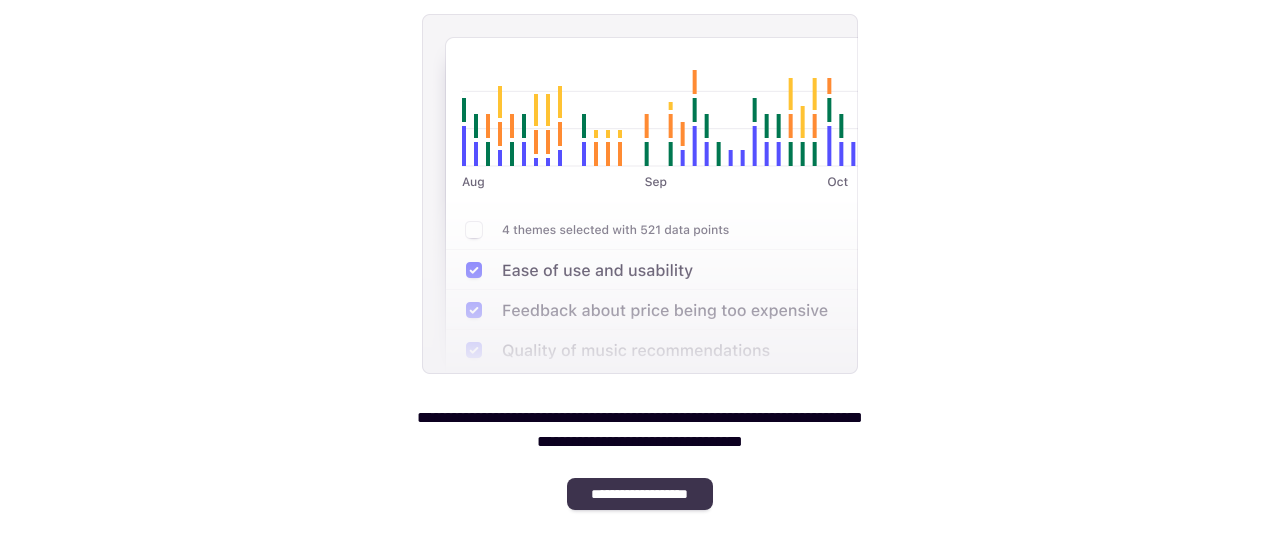 click on "**********" 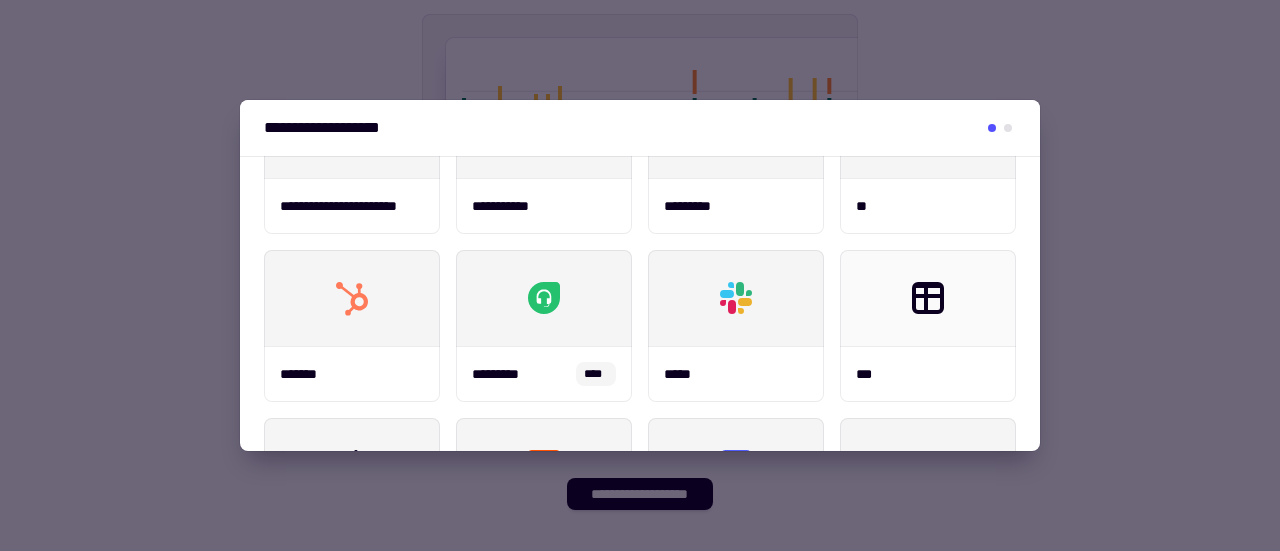 scroll, scrollTop: 400, scrollLeft: 0, axis: vertical 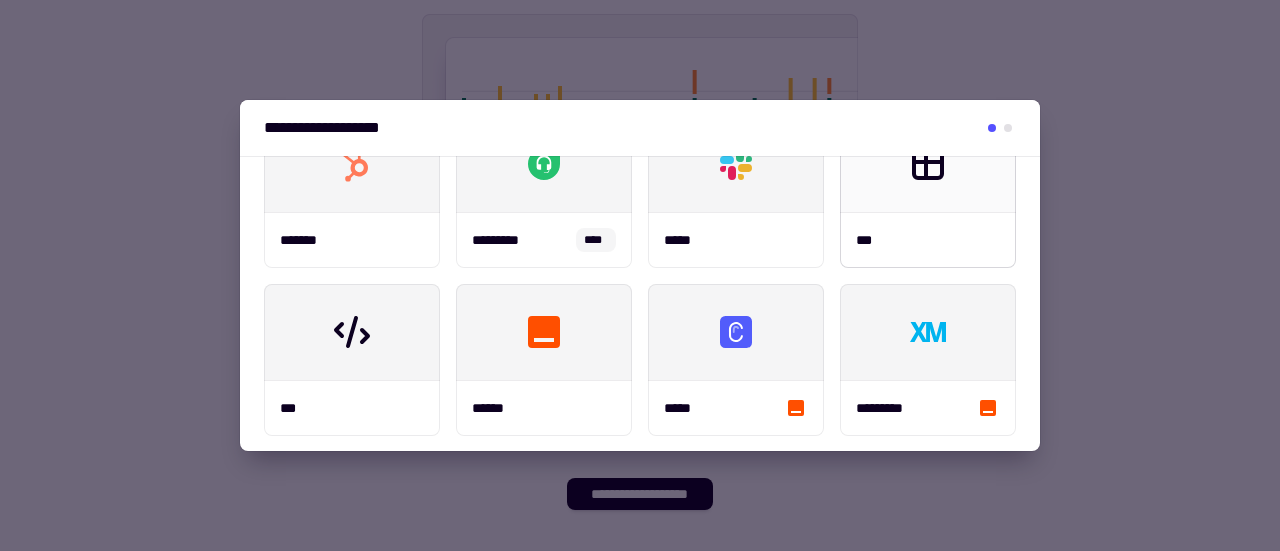 click at bounding box center [928, 164] 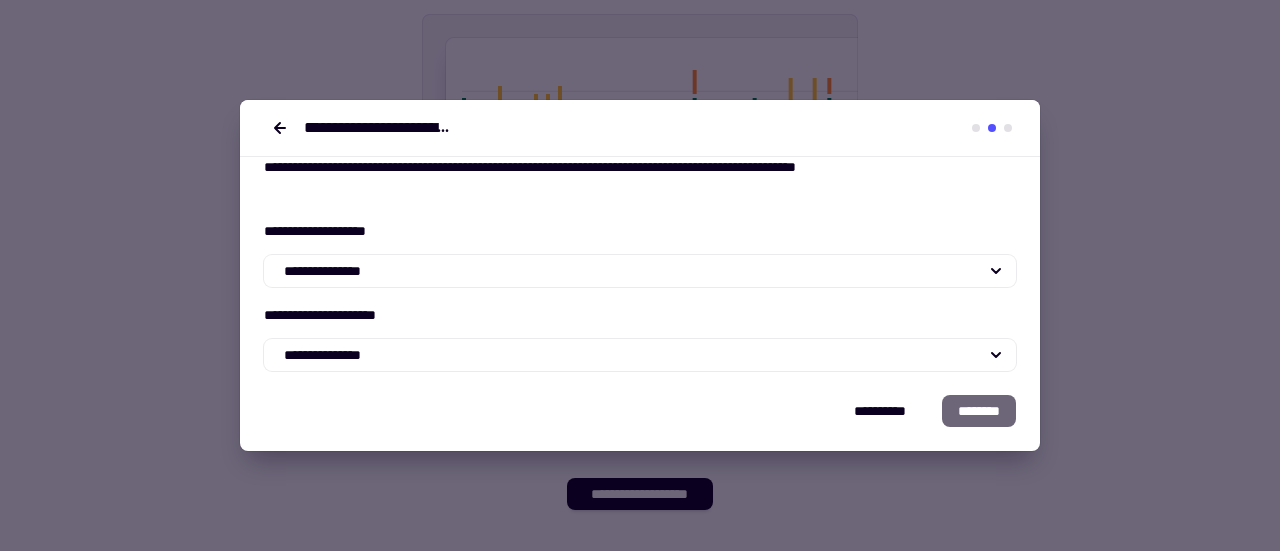 scroll, scrollTop: 24, scrollLeft: 0, axis: vertical 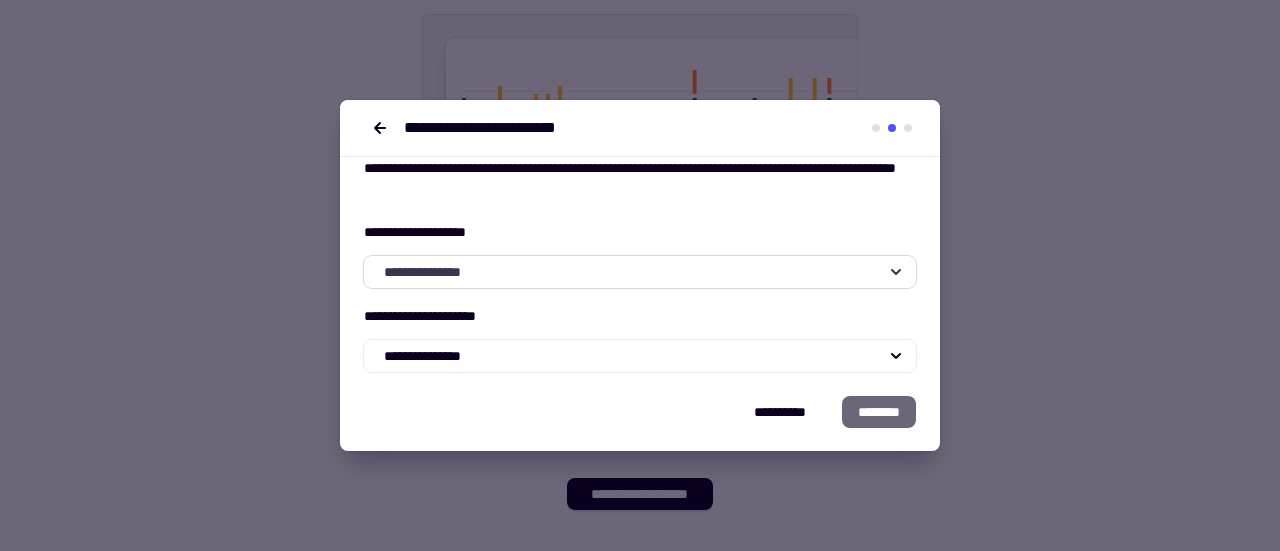 click on "**********" 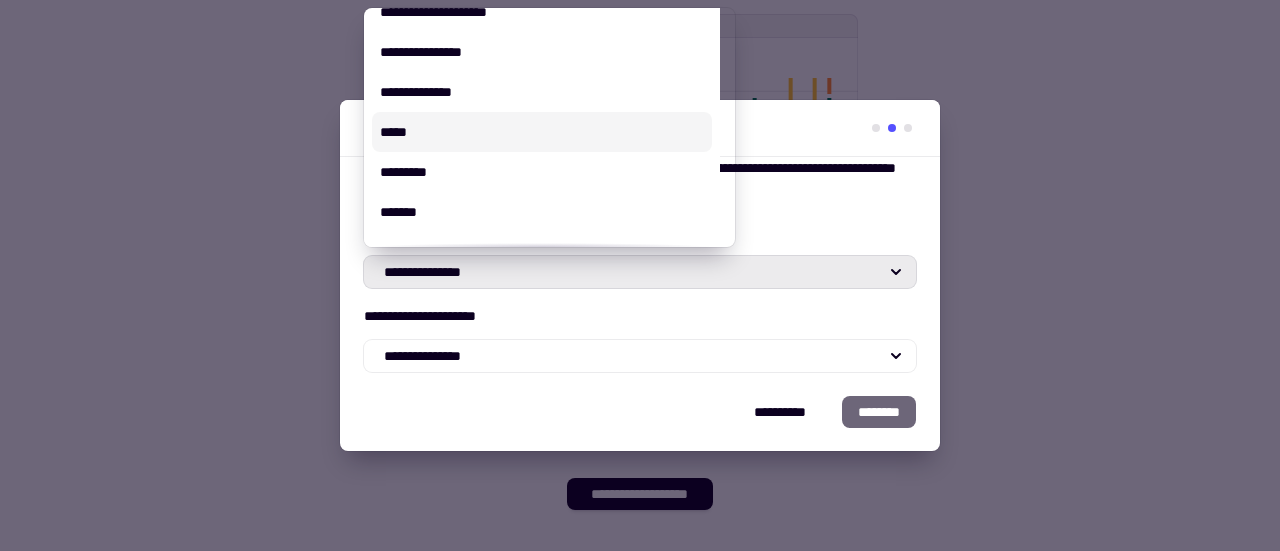 scroll, scrollTop: 400, scrollLeft: 0, axis: vertical 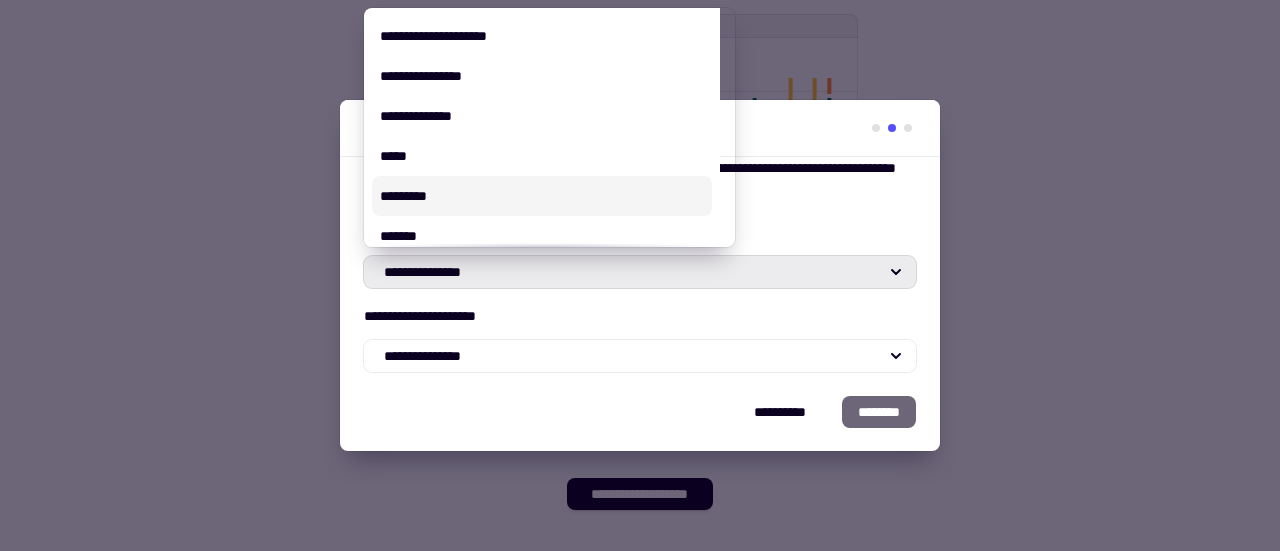 click on "*********" at bounding box center [542, 196] 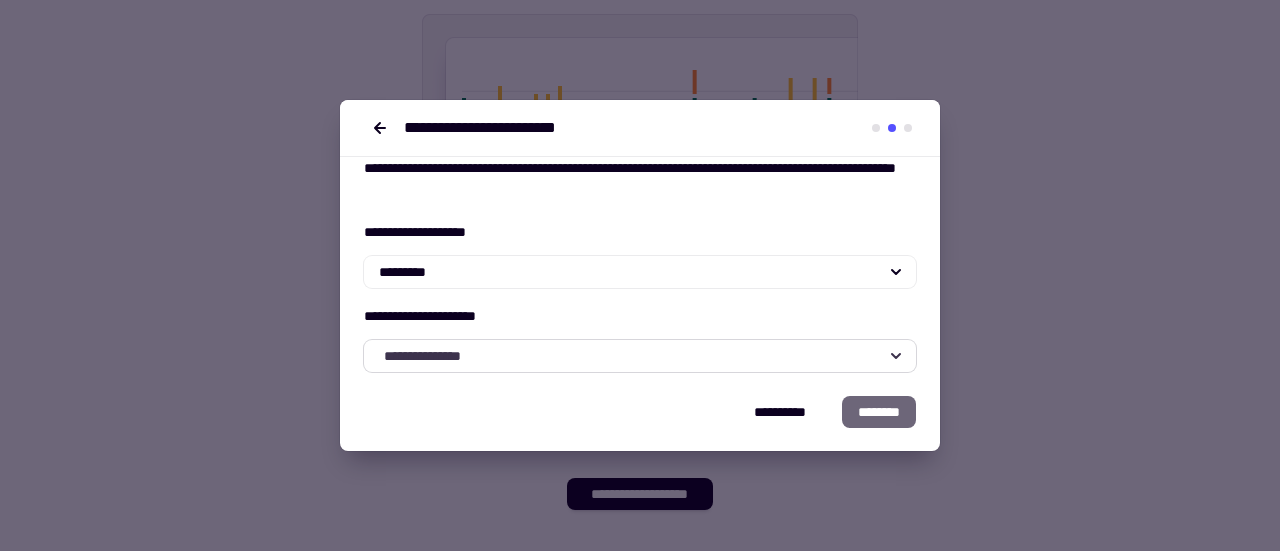 click on "**********" 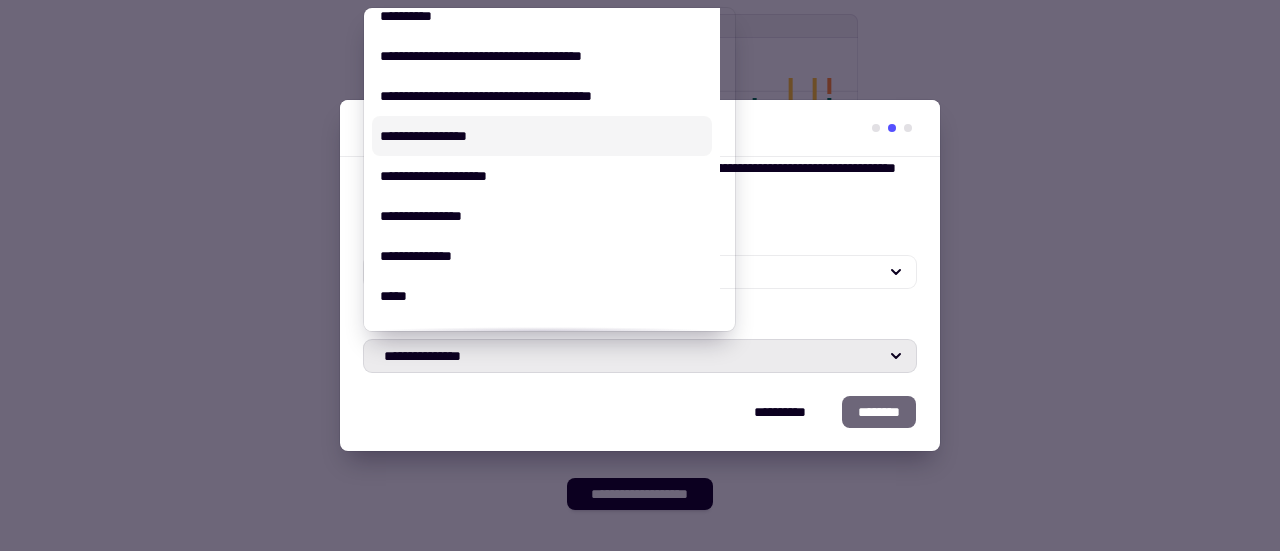 scroll, scrollTop: 300, scrollLeft: 0, axis: vertical 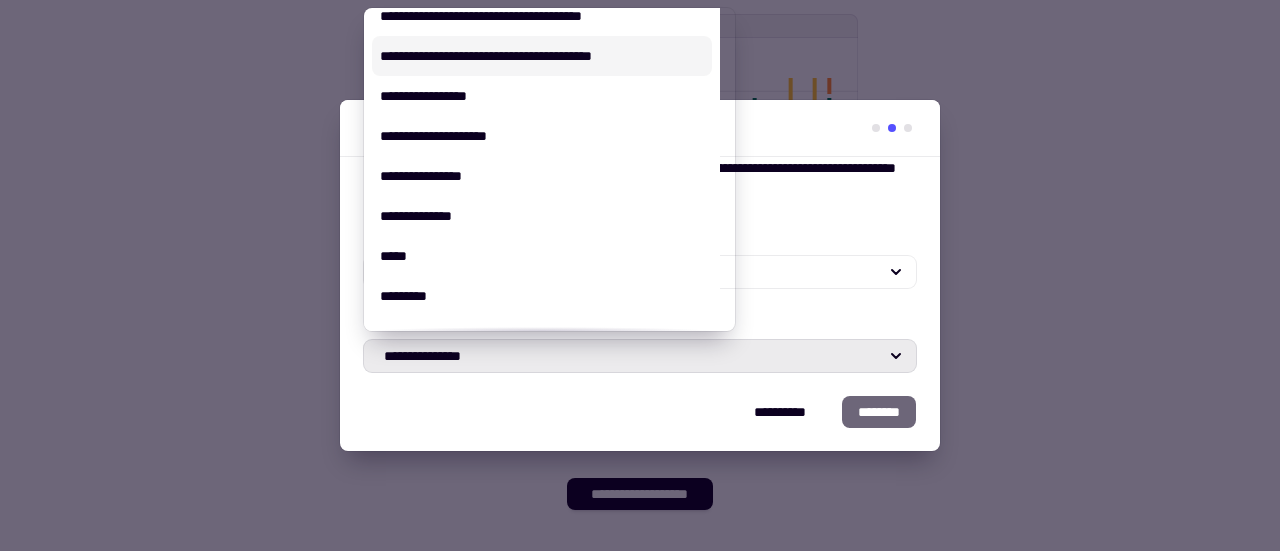 click on "**********" at bounding box center [542, 56] 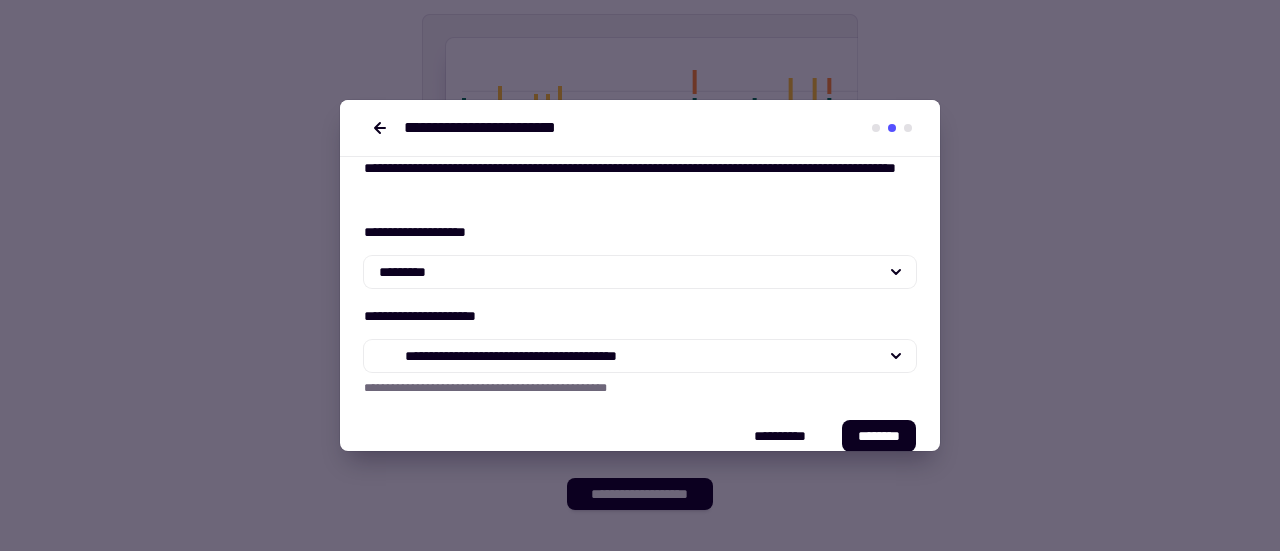 scroll, scrollTop: 48, scrollLeft: 0, axis: vertical 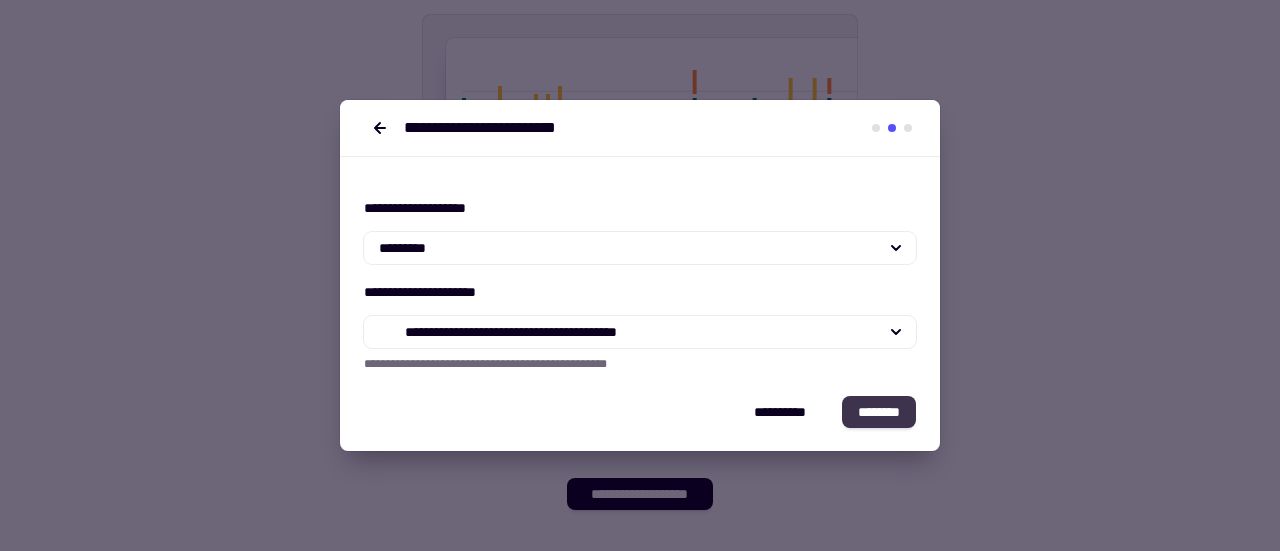 click on "********" 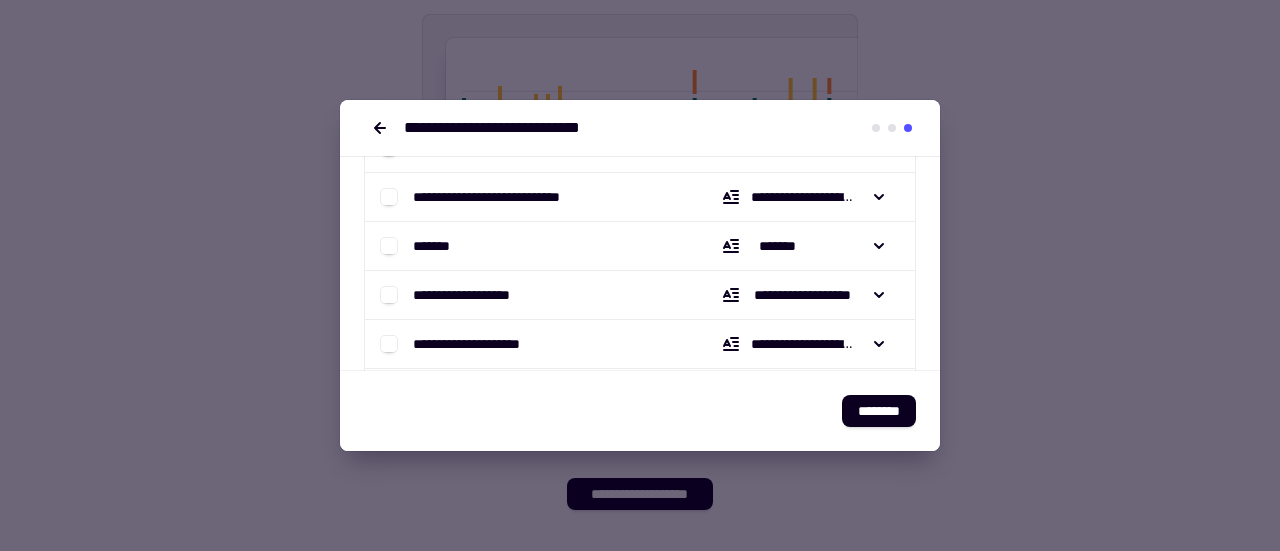 scroll, scrollTop: 200, scrollLeft: 0, axis: vertical 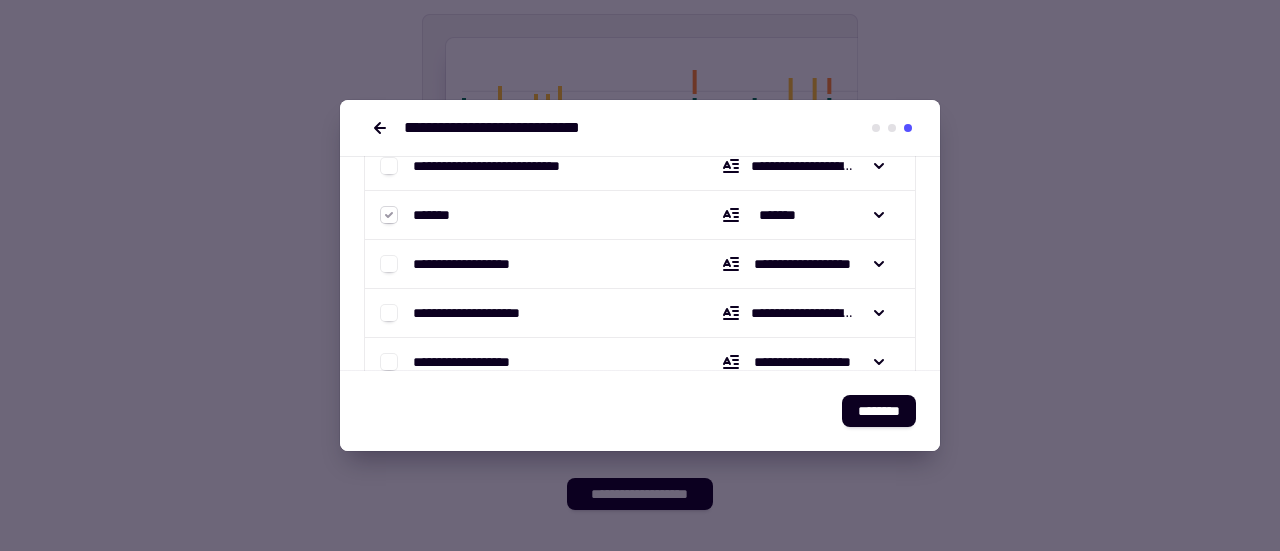 click 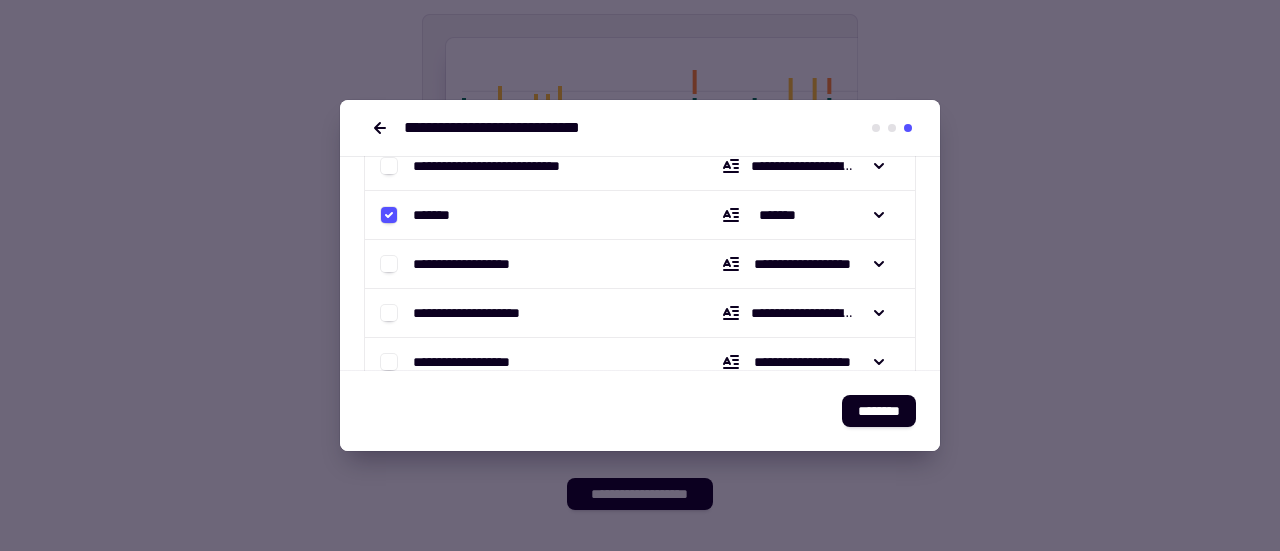 scroll, scrollTop: 300, scrollLeft: 0, axis: vertical 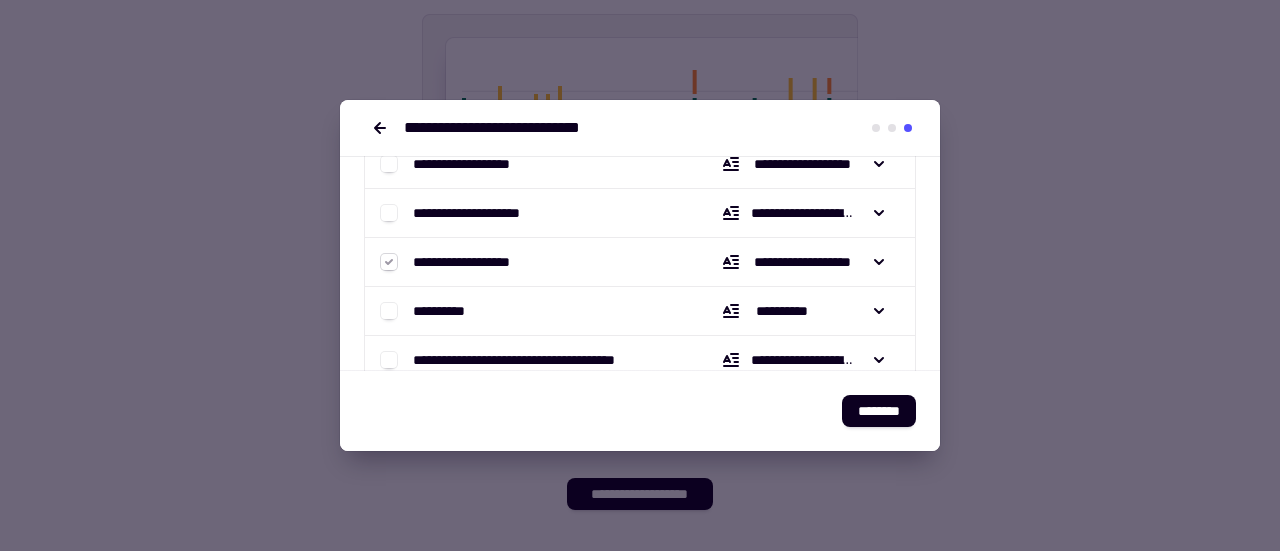 click 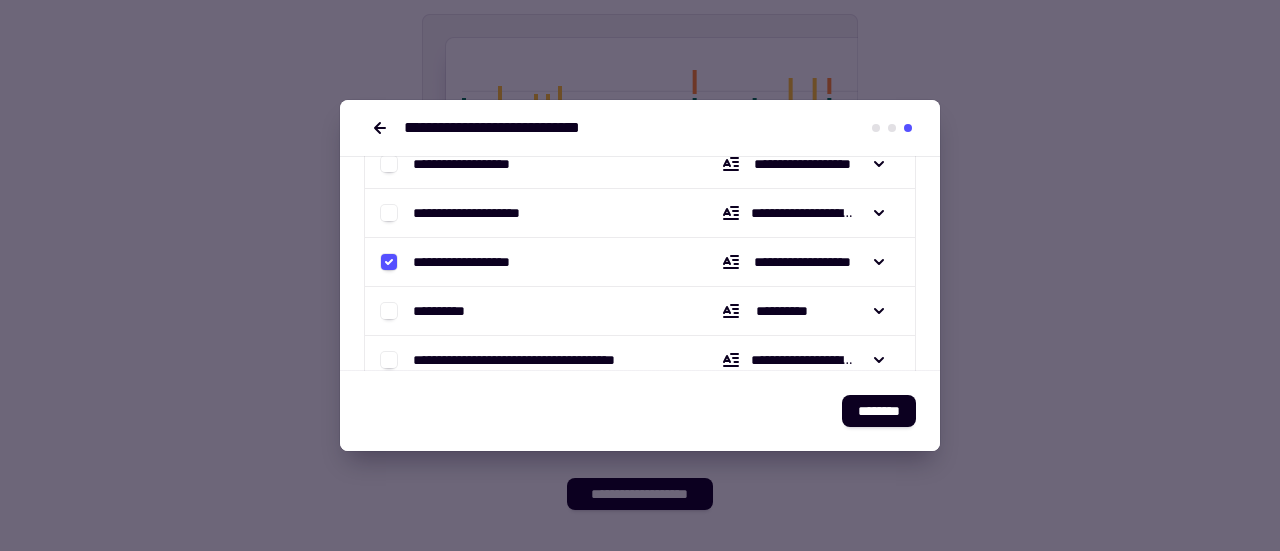 scroll, scrollTop: 400, scrollLeft: 0, axis: vertical 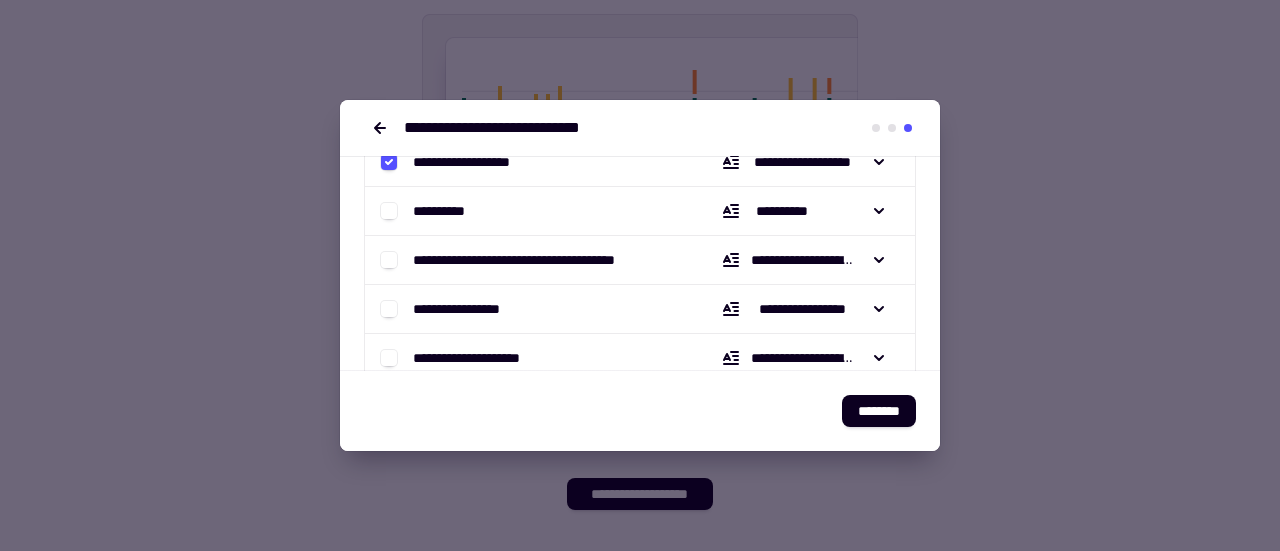 click on "**********" at bounding box center [530, 211] 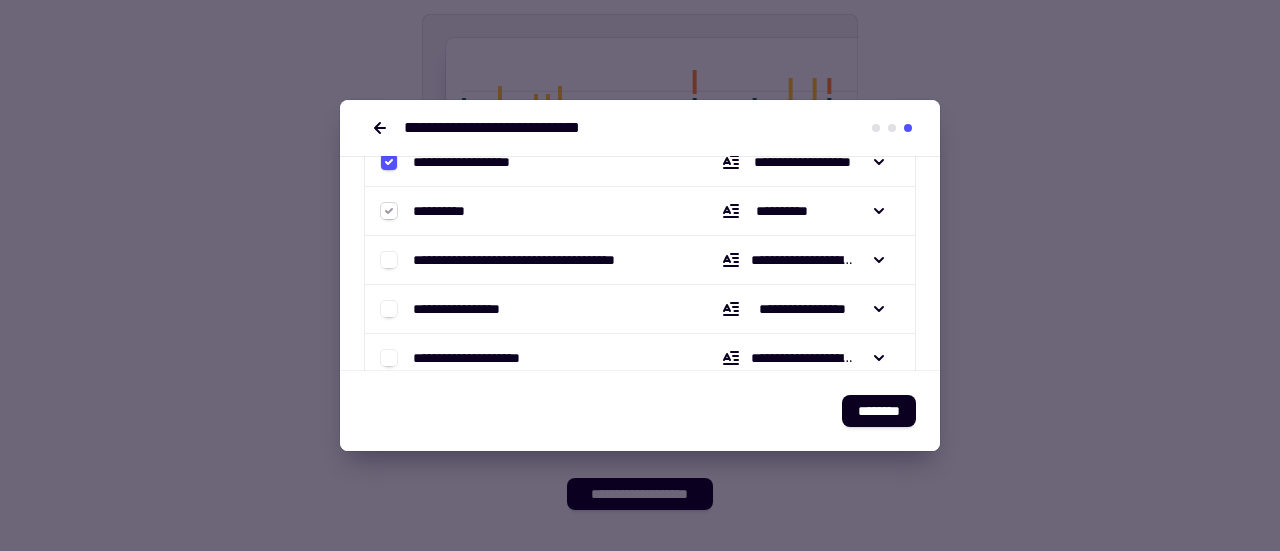 click 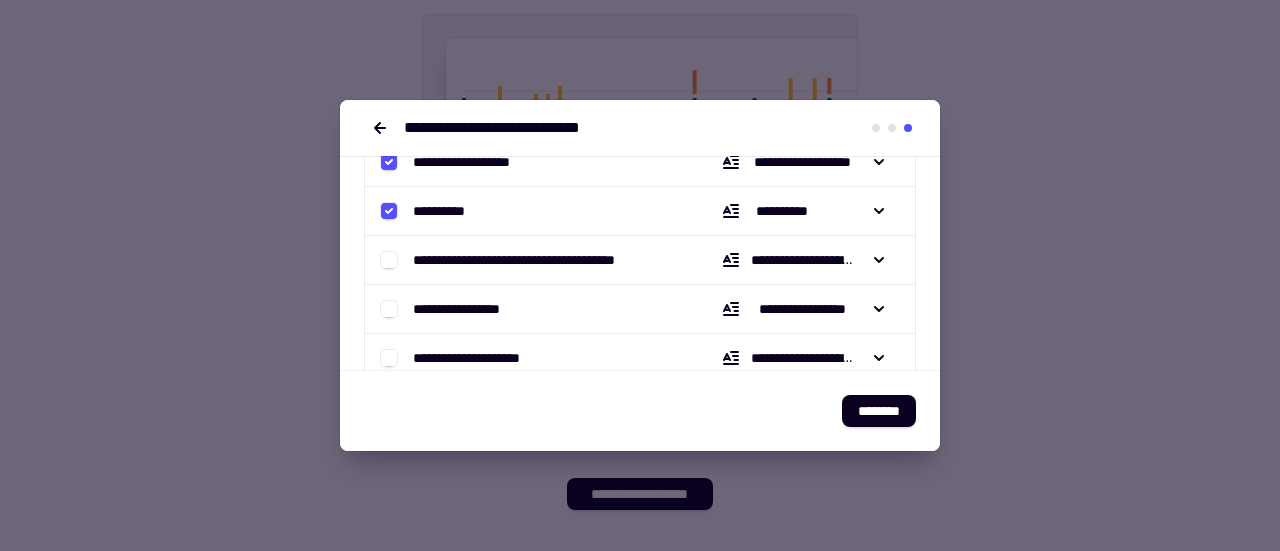 click on "**********" at bounding box center (530, 260) 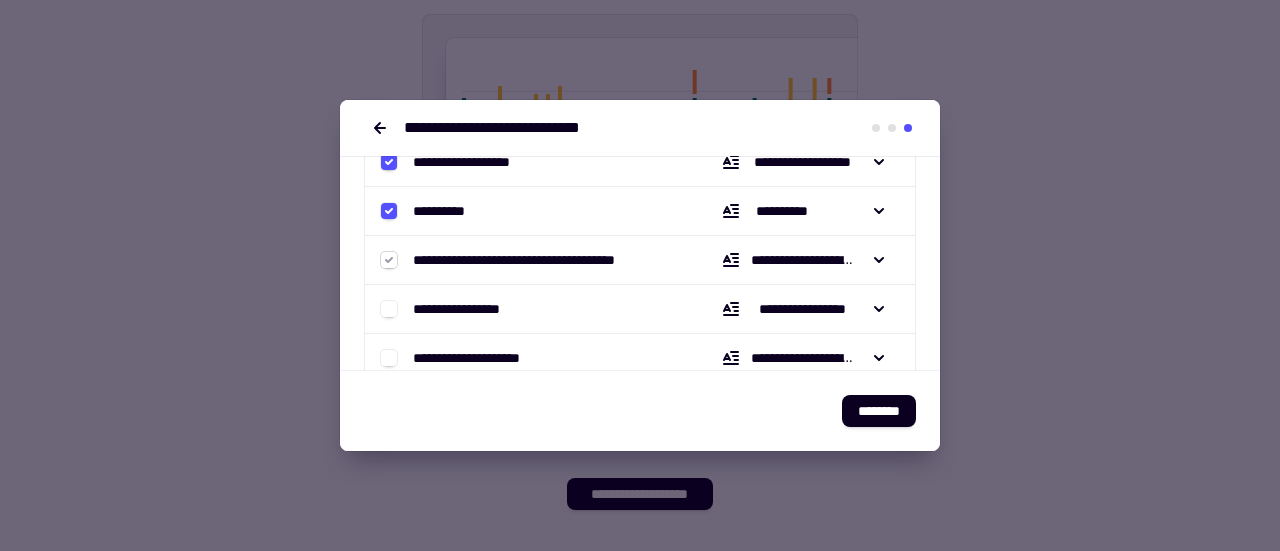 click 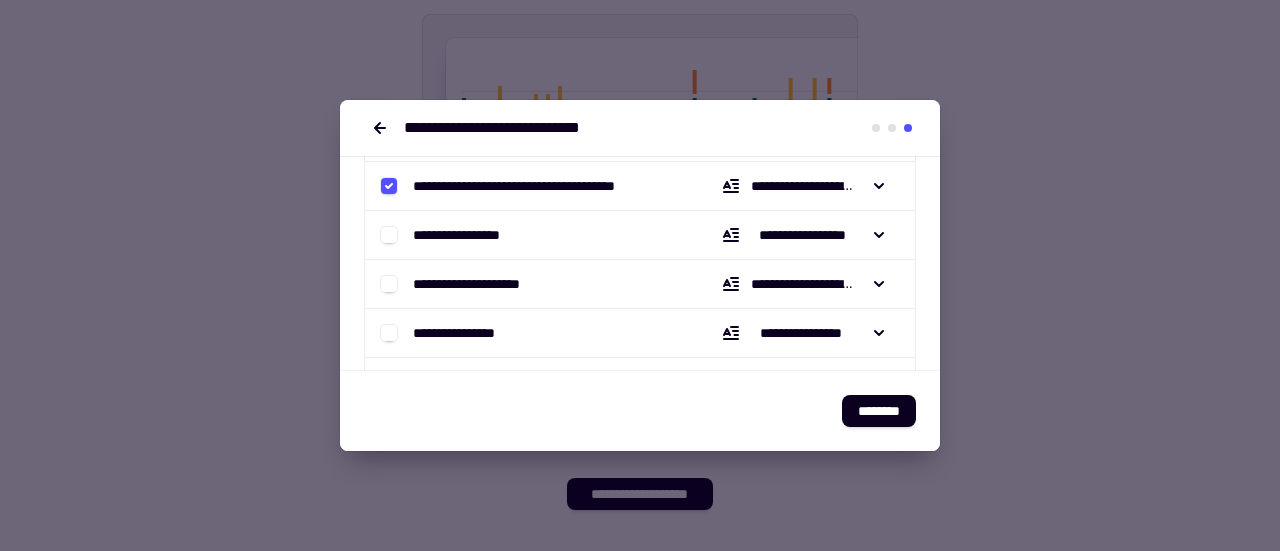 scroll, scrollTop: 500, scrollLeft: 0, axis: vertical 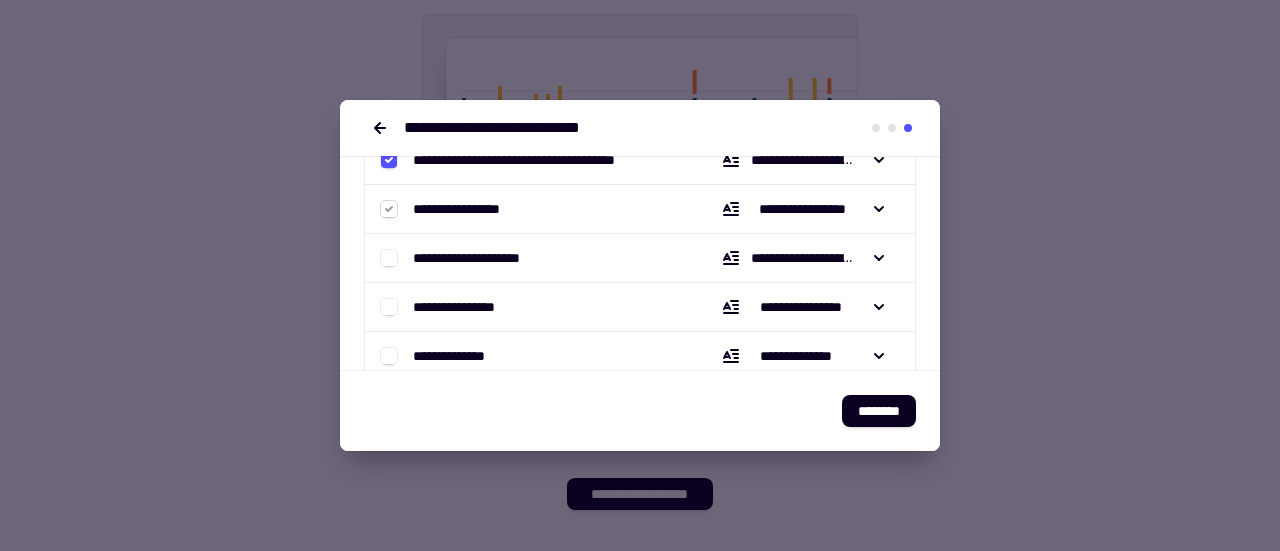 click 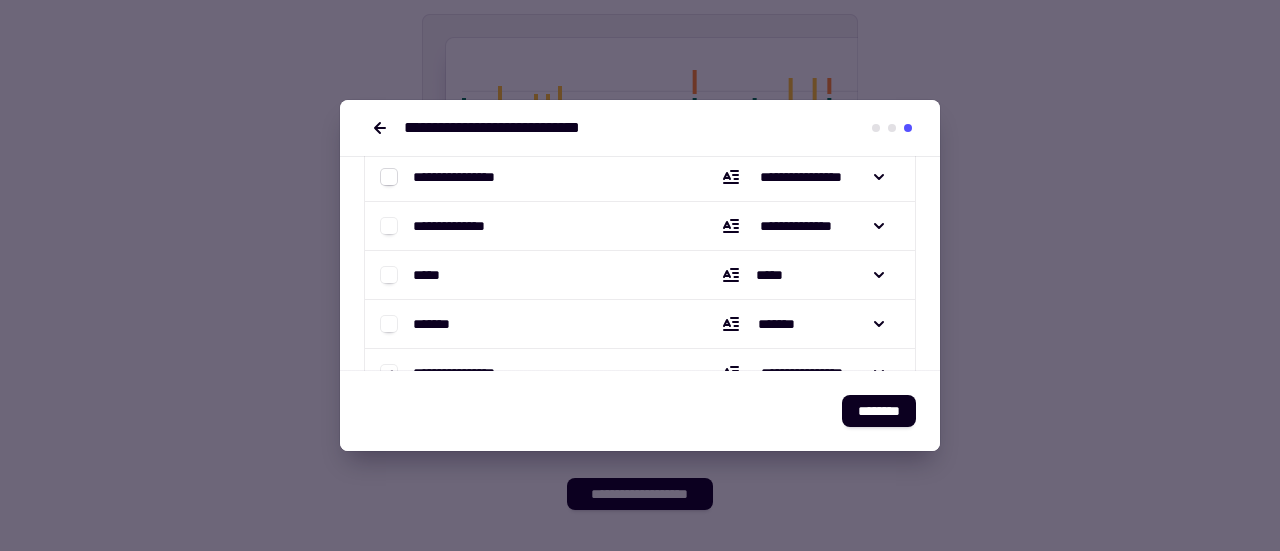 scroll, scrollTop: 600, scrollLeft: 0, axis: vertical 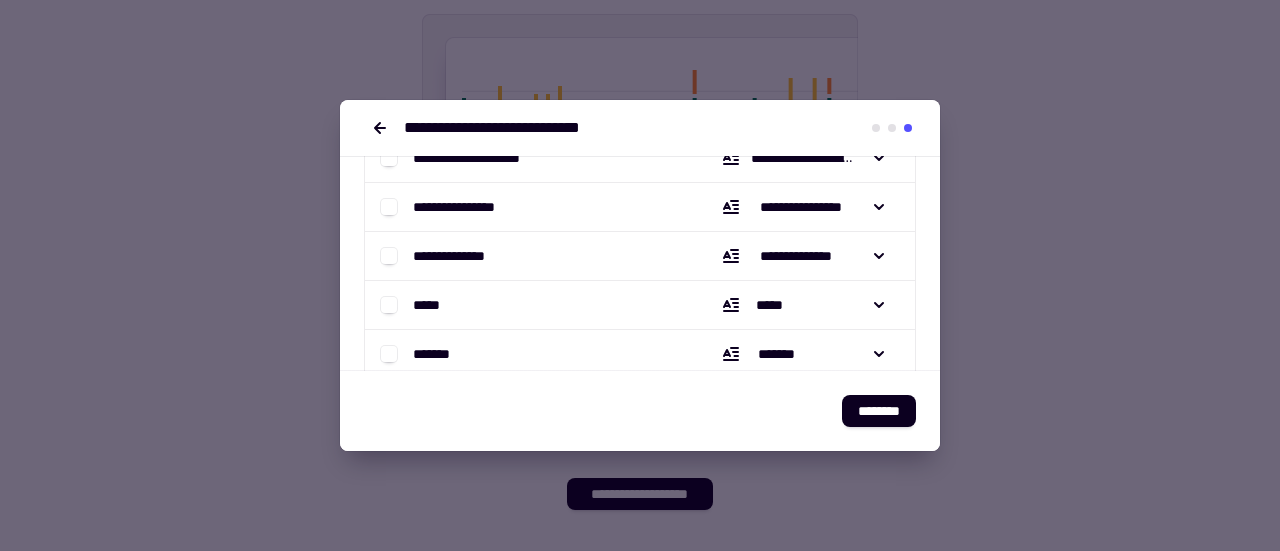 click on "**********" at bounding box center [530, 256] 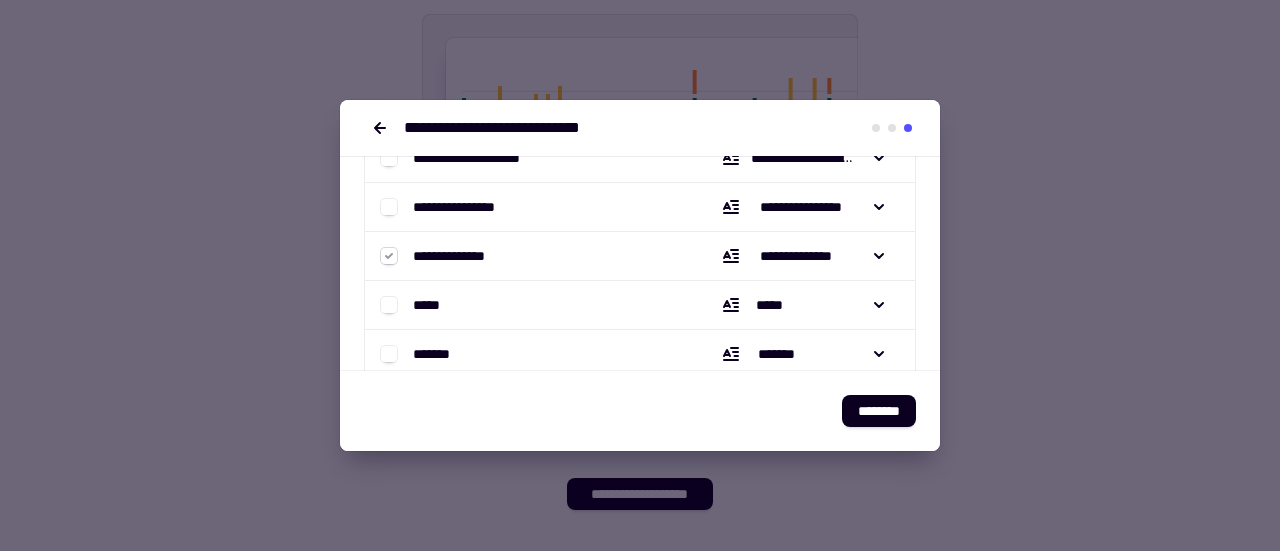 click 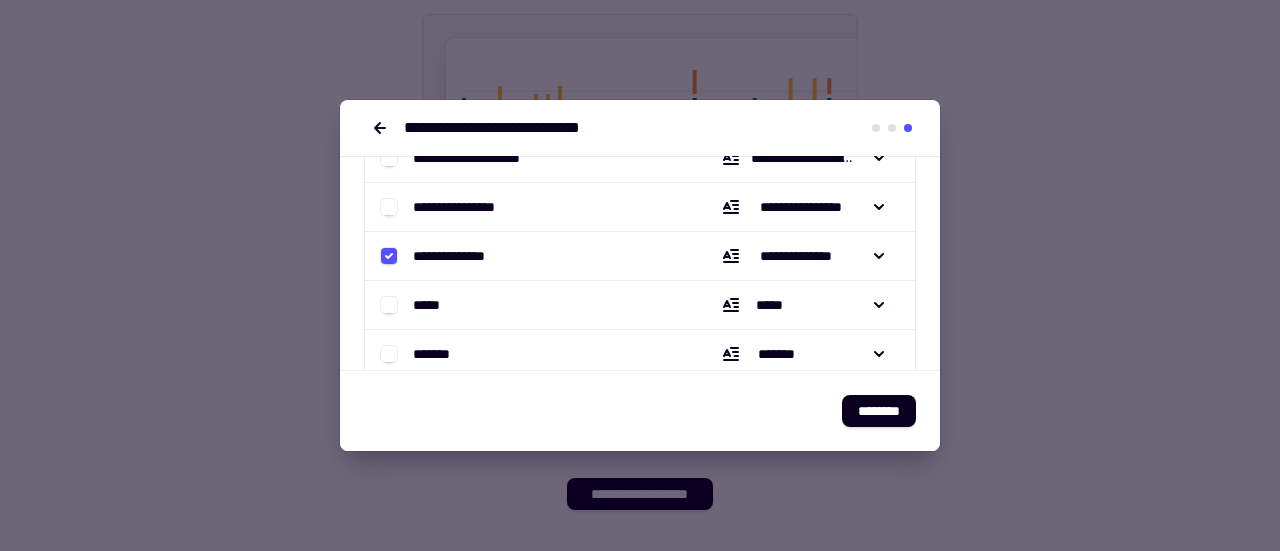 scroll, scrollTop: 700, scrollLeft: 0, axis: vertical 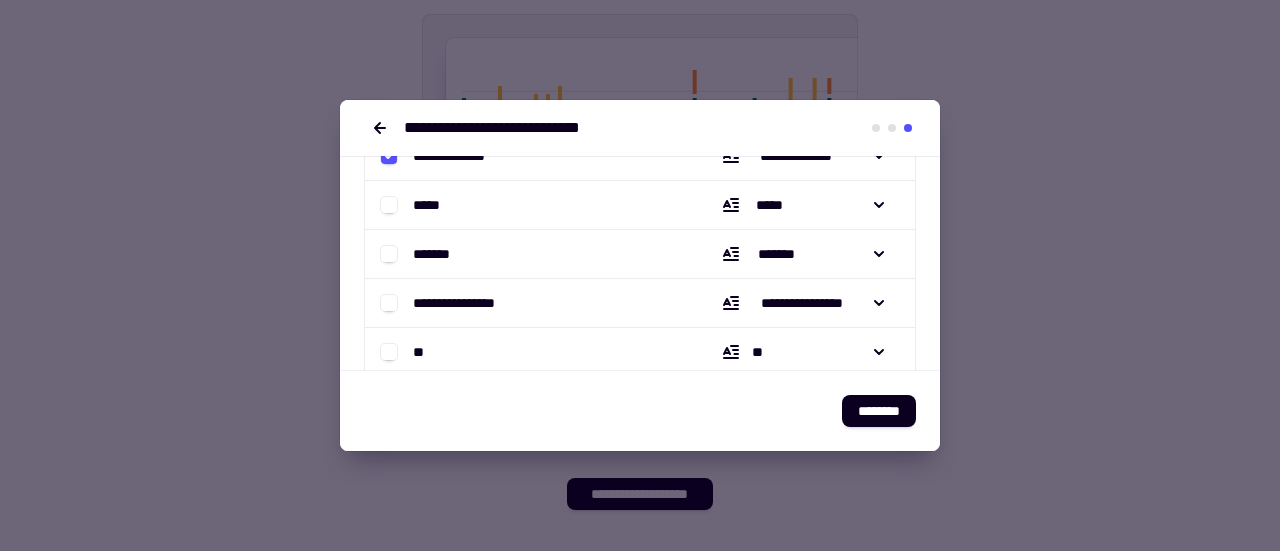 click on "*****" at bounding box center [530, 205] 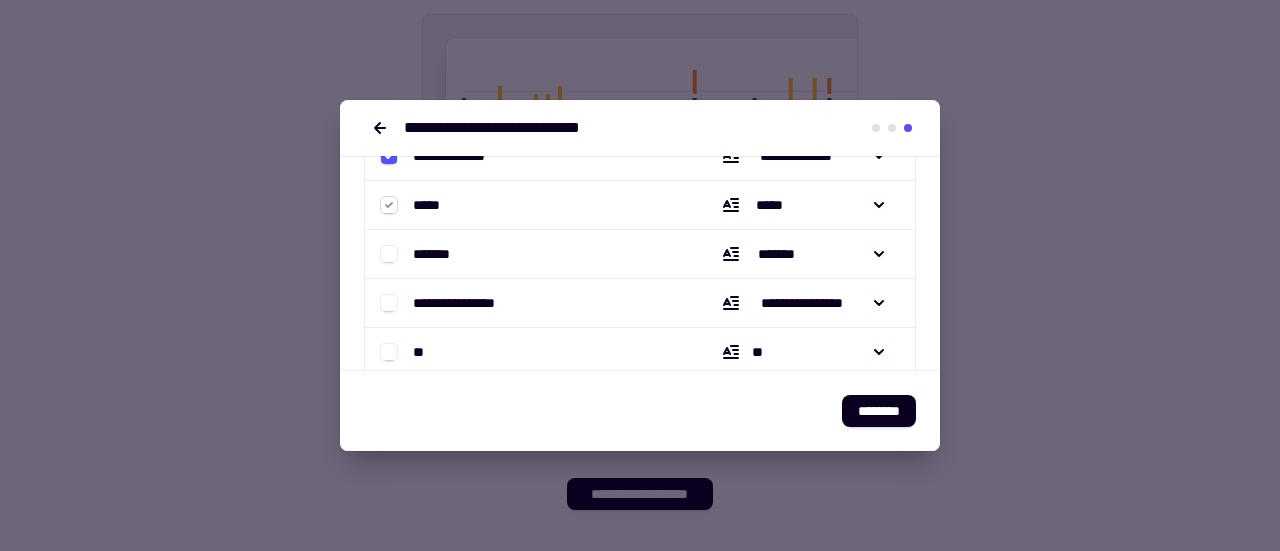 click 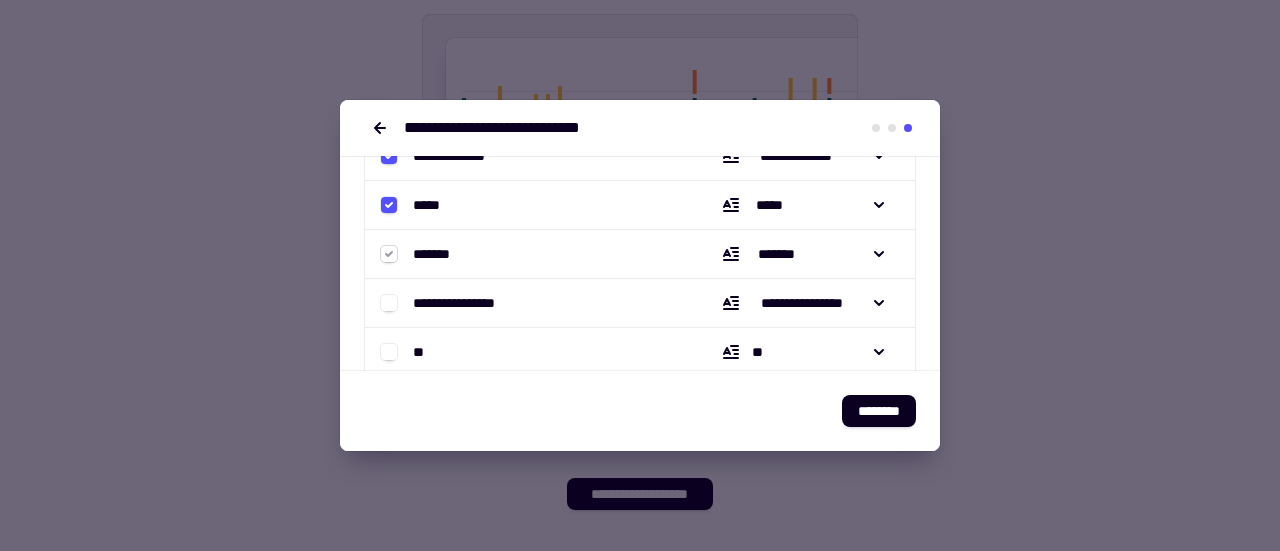 click 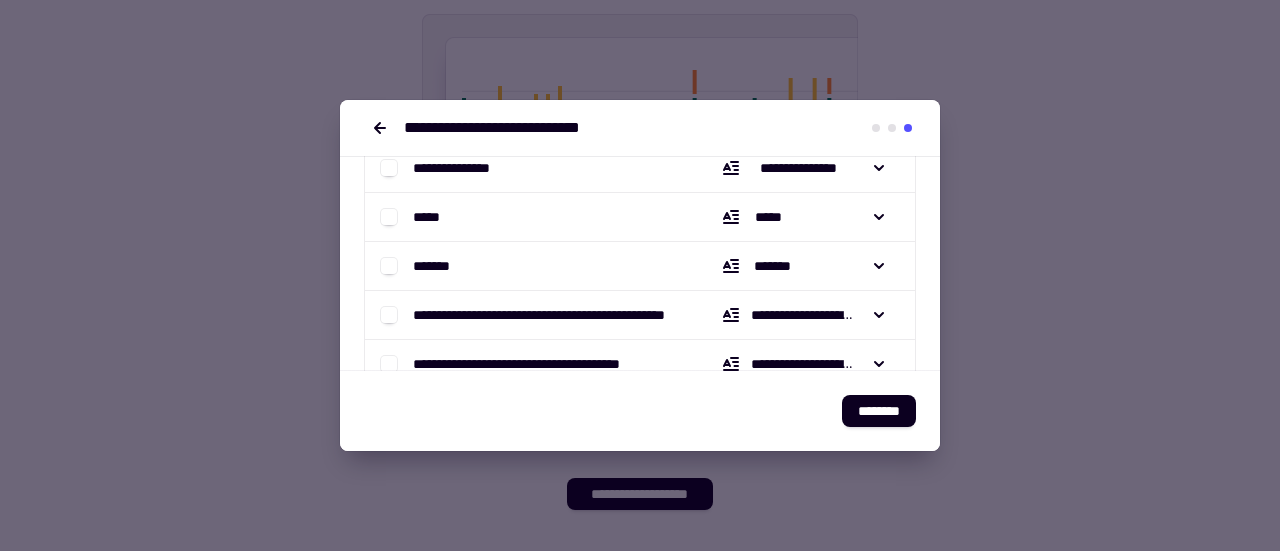 scroll, scrollTop: 1040, scrollLeft: 0, axis: vertical 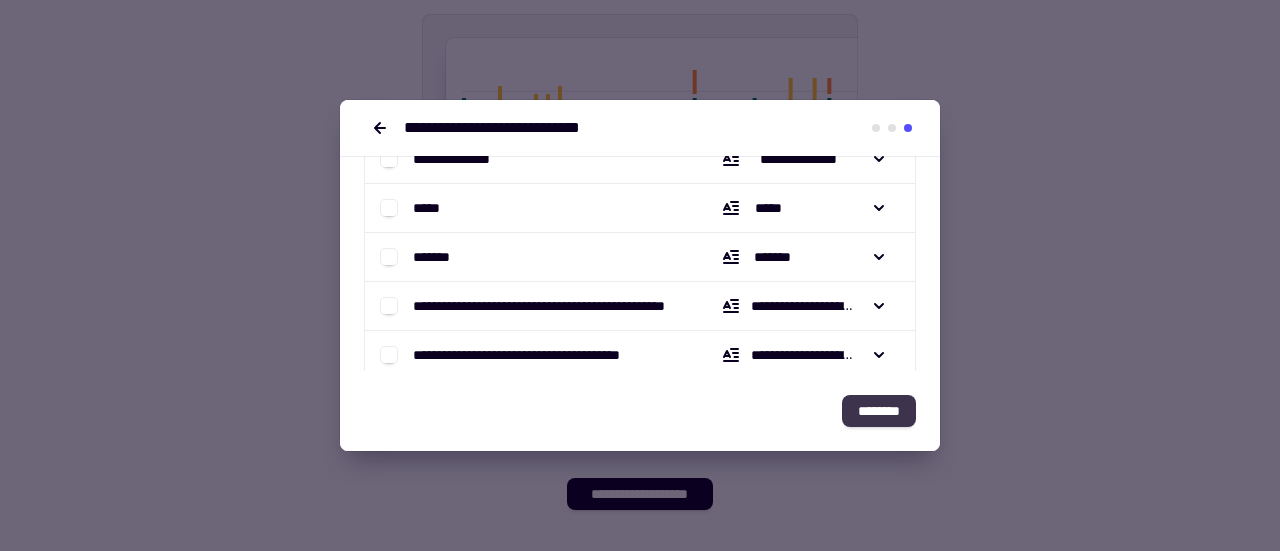 click on "********" 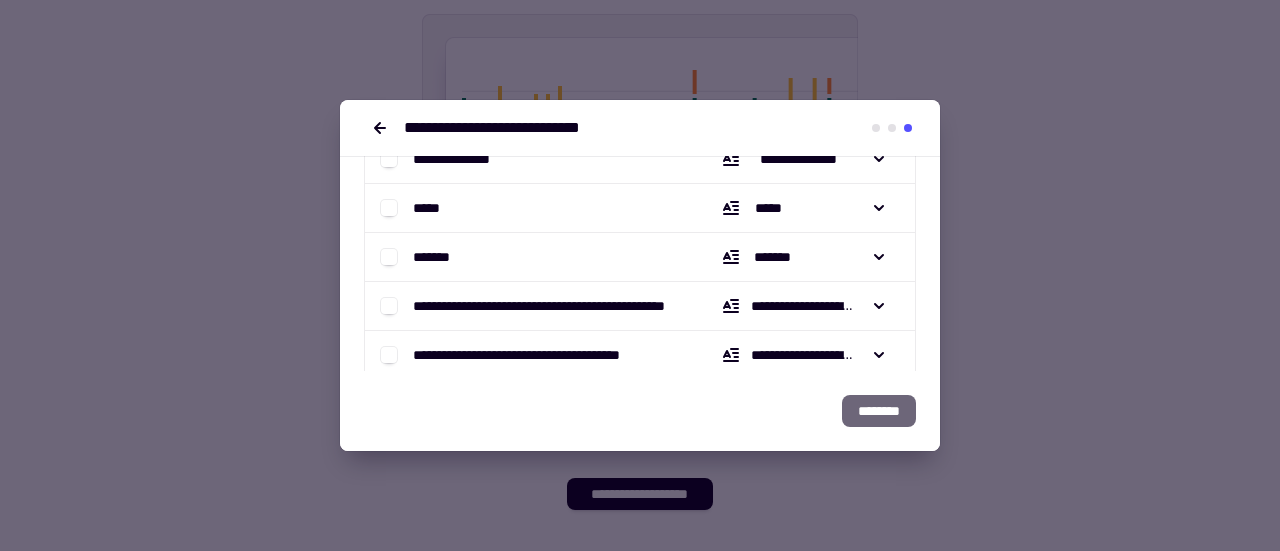 click on "********" 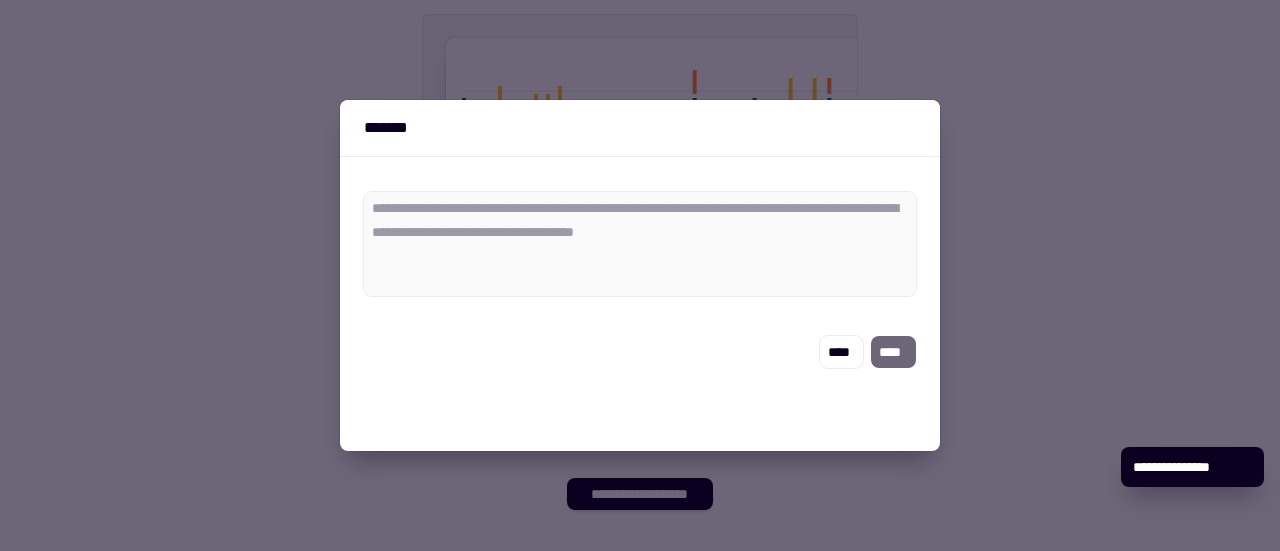 scroll, scrollTop: 0, scrollLeft: 0, axis: both 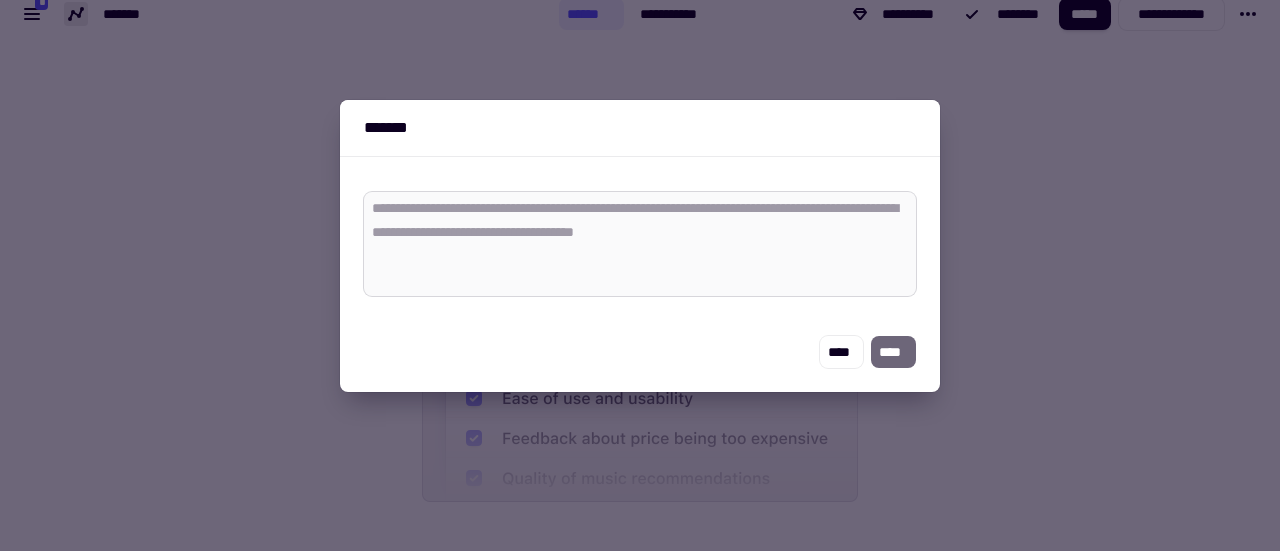 click at bounding box center (640, 244) 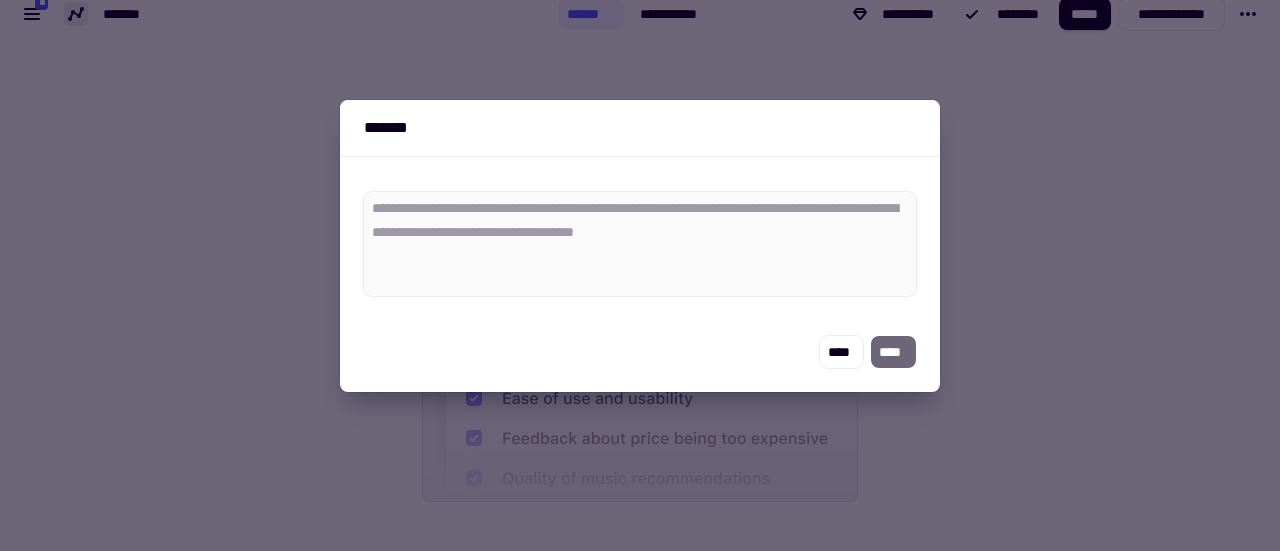 click at bounding box center (640, 238) 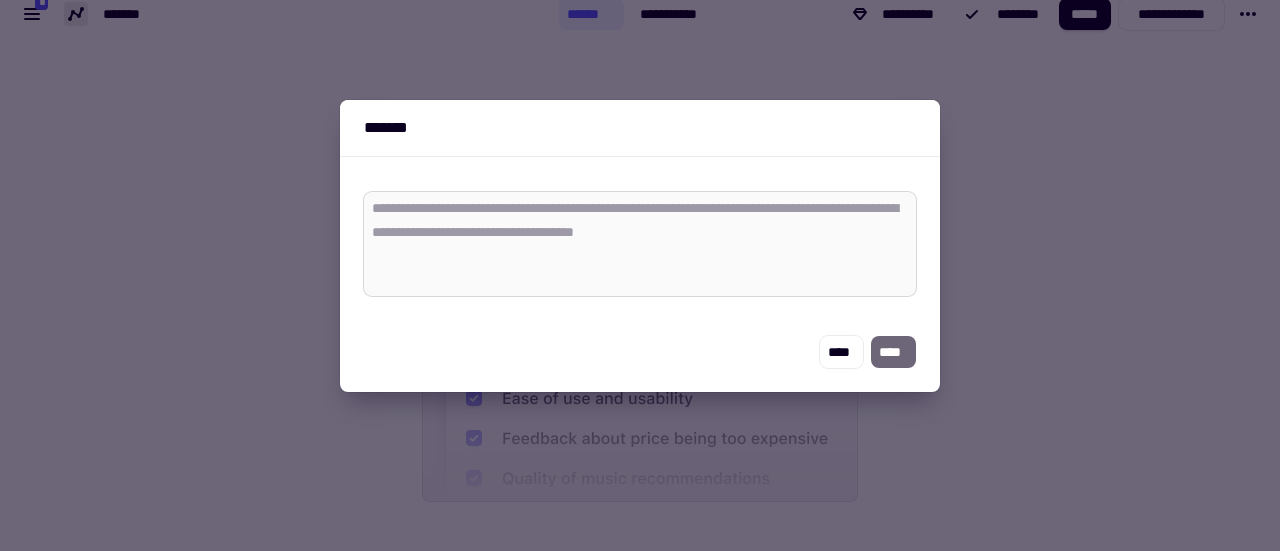 click at bounding box center [640, 244] 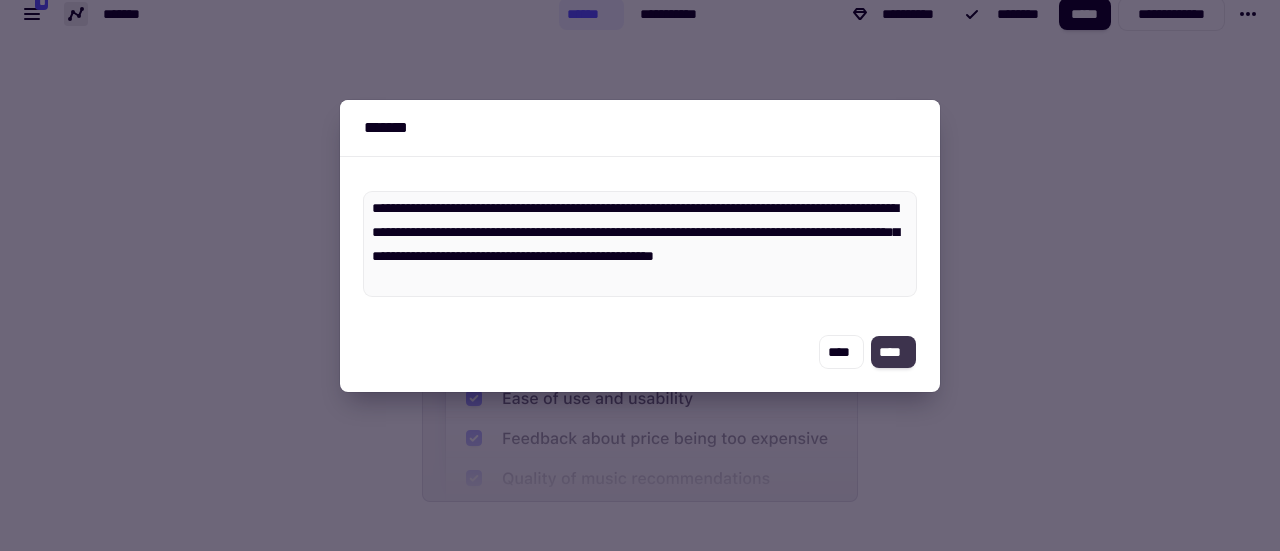 type on "**********" 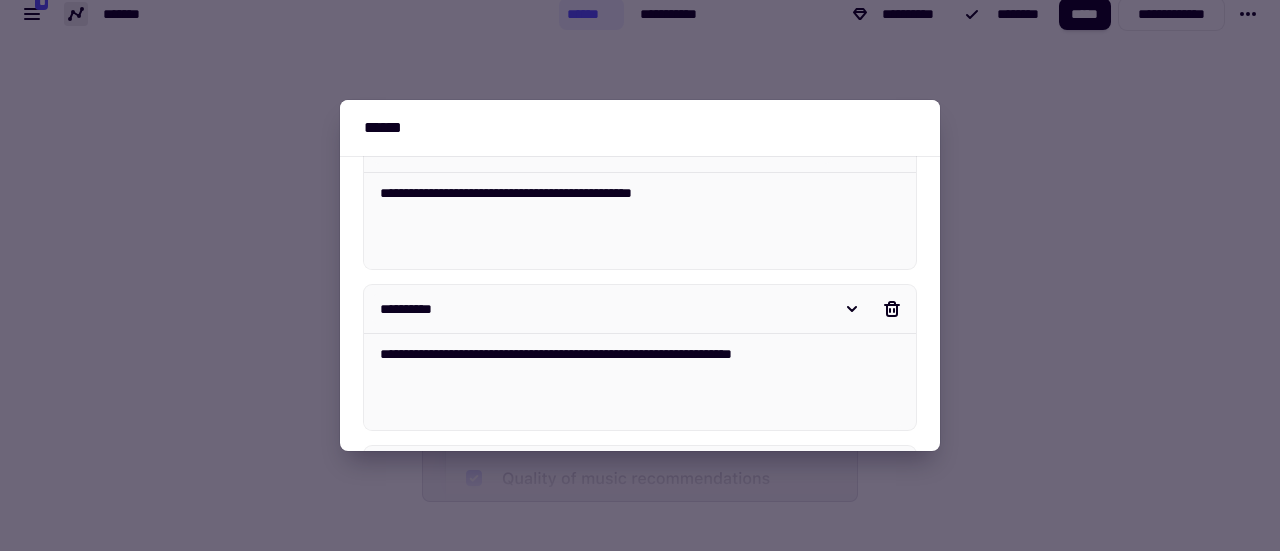 scroll, scrollTop: 968, scrollLeft: 0, axis: vertical 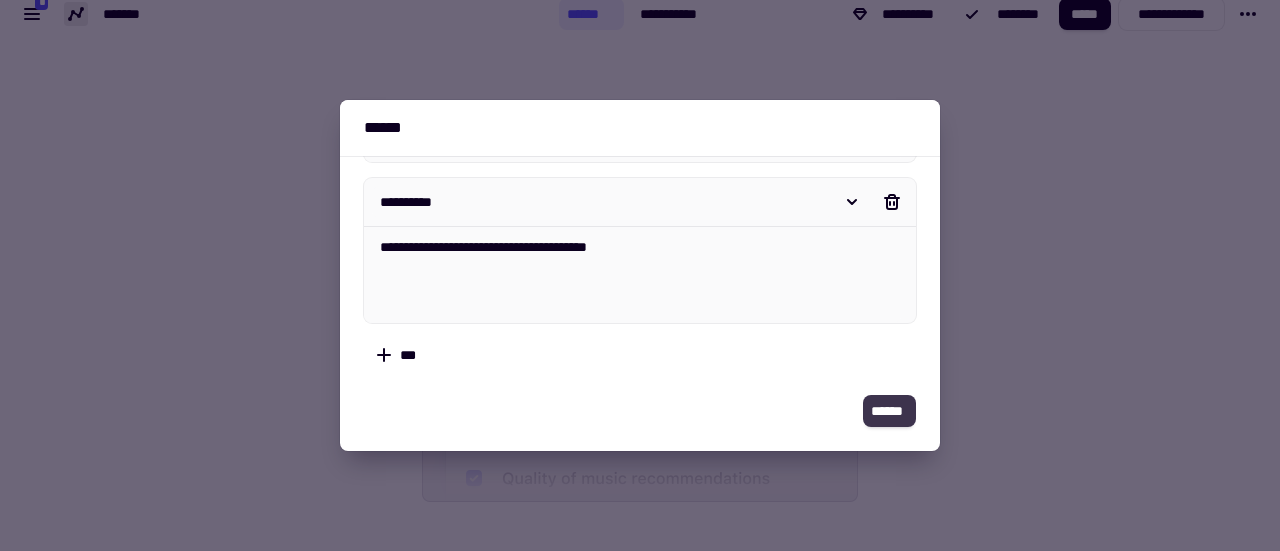 click on "******" 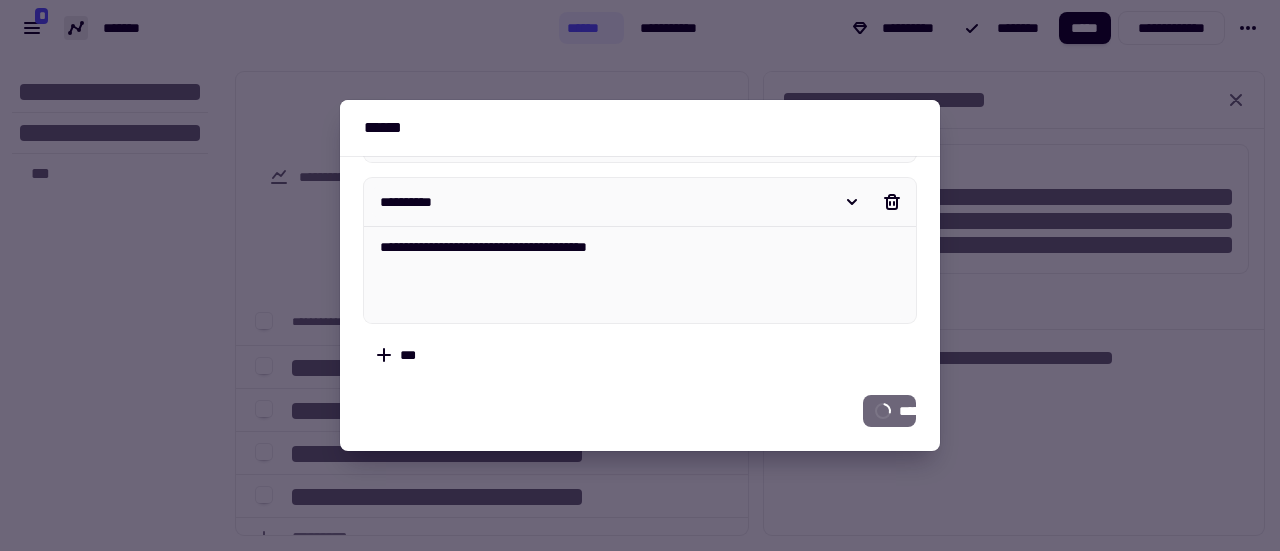 scroll, scrollTop: 0, scrollLeft: 0, axis: both 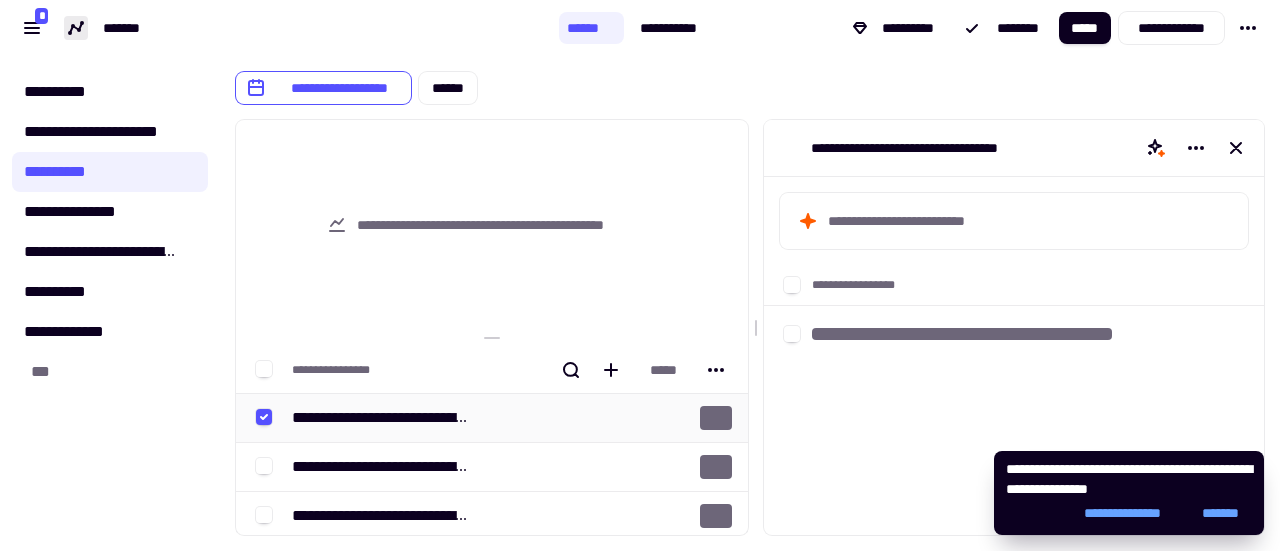 click at bounding box center (266, 418) 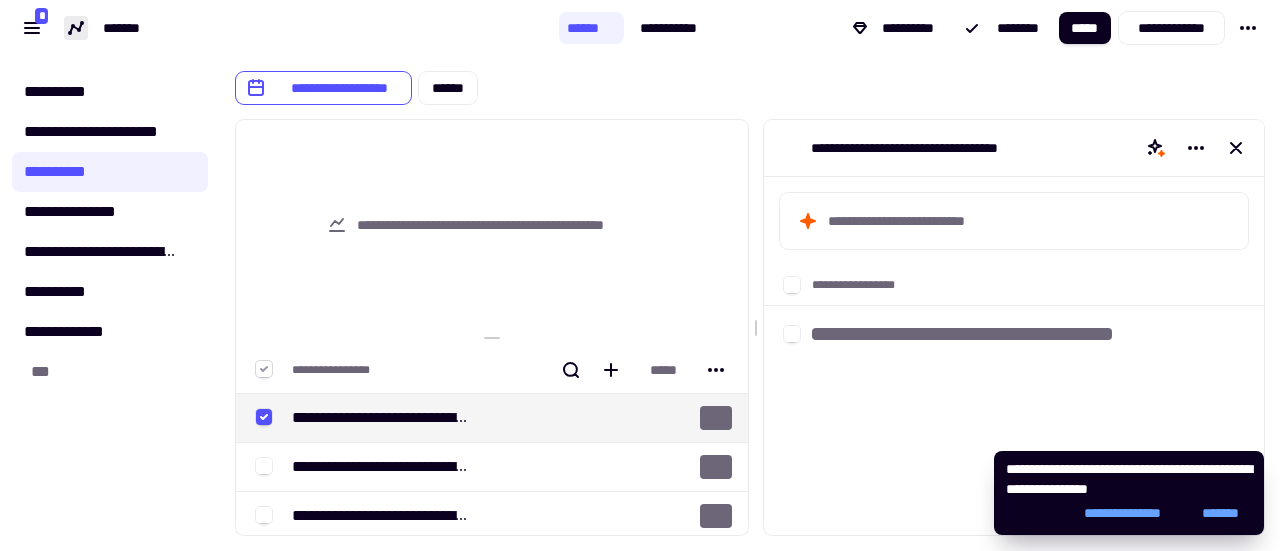 click 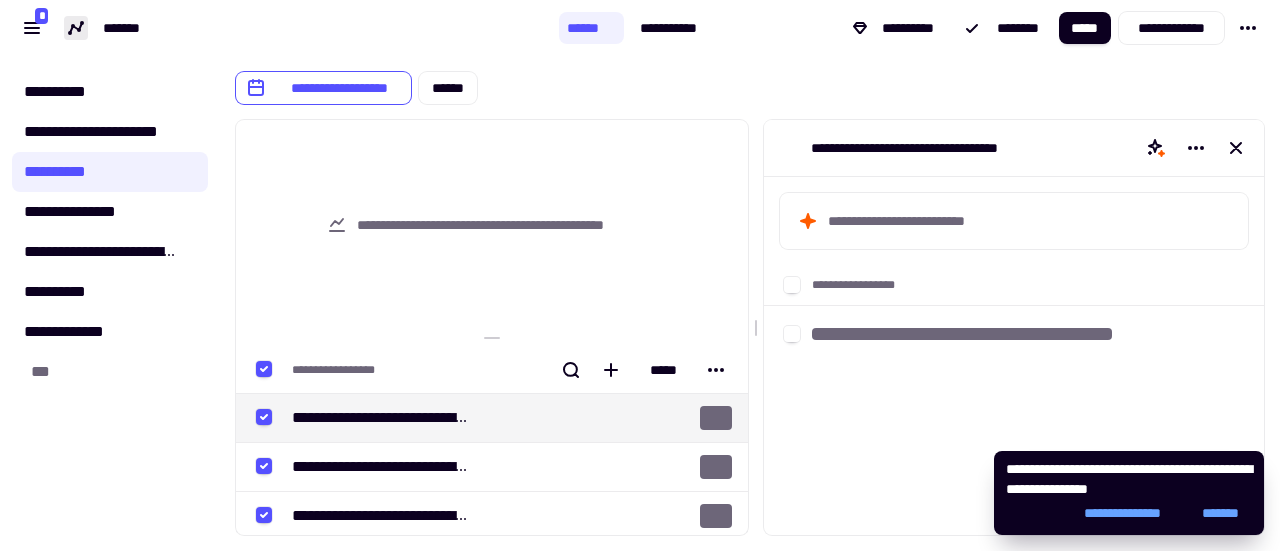 click 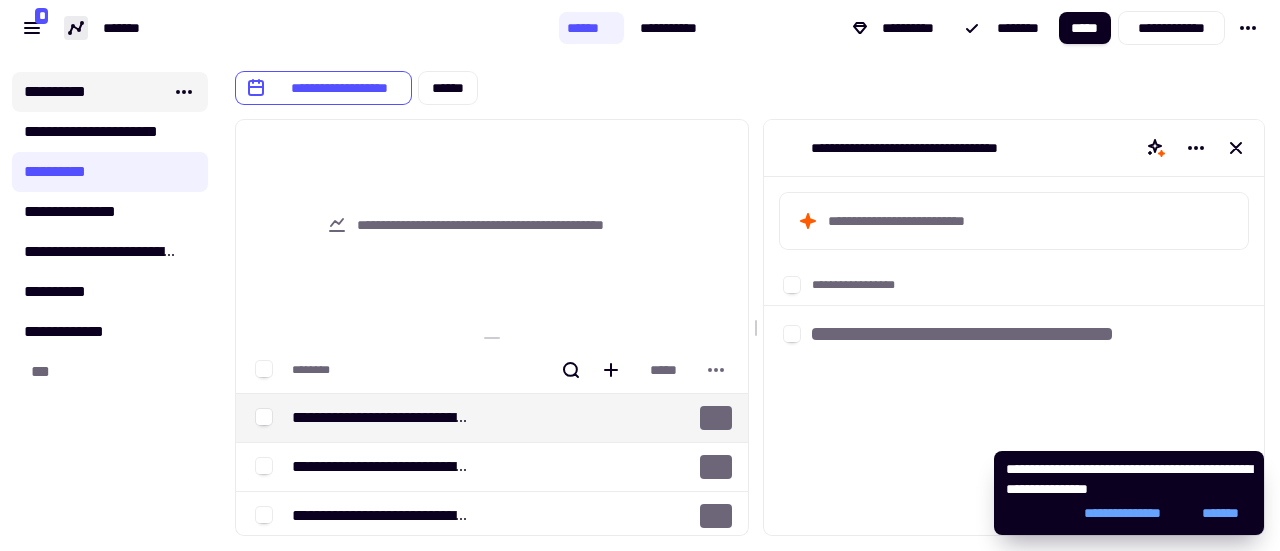 click on "**********" 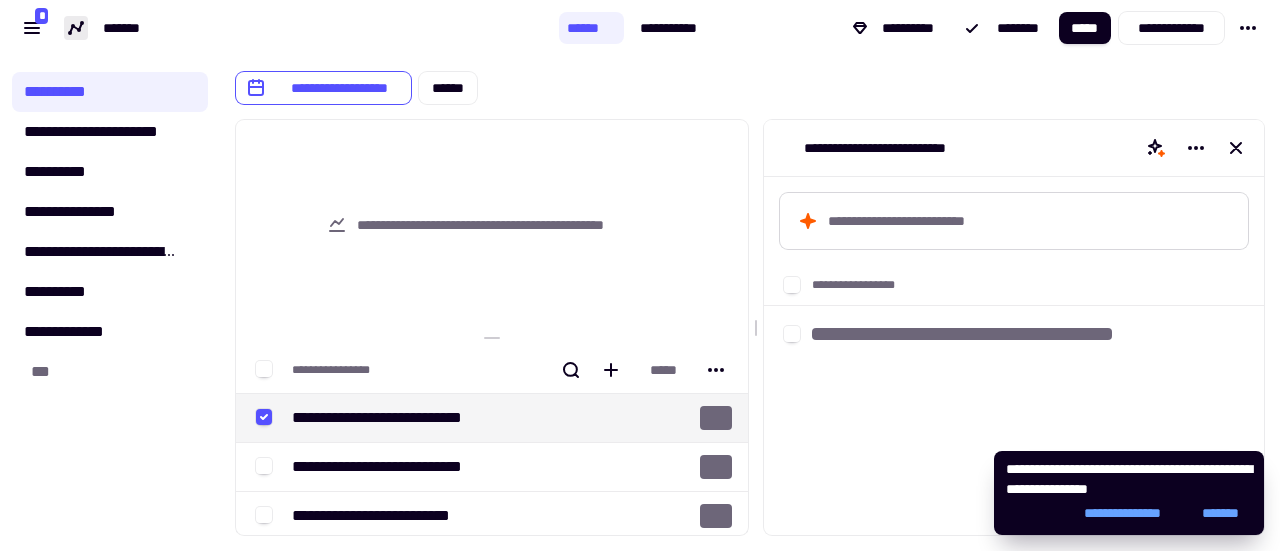 click on "**********" at bounding box center (1006, 221) 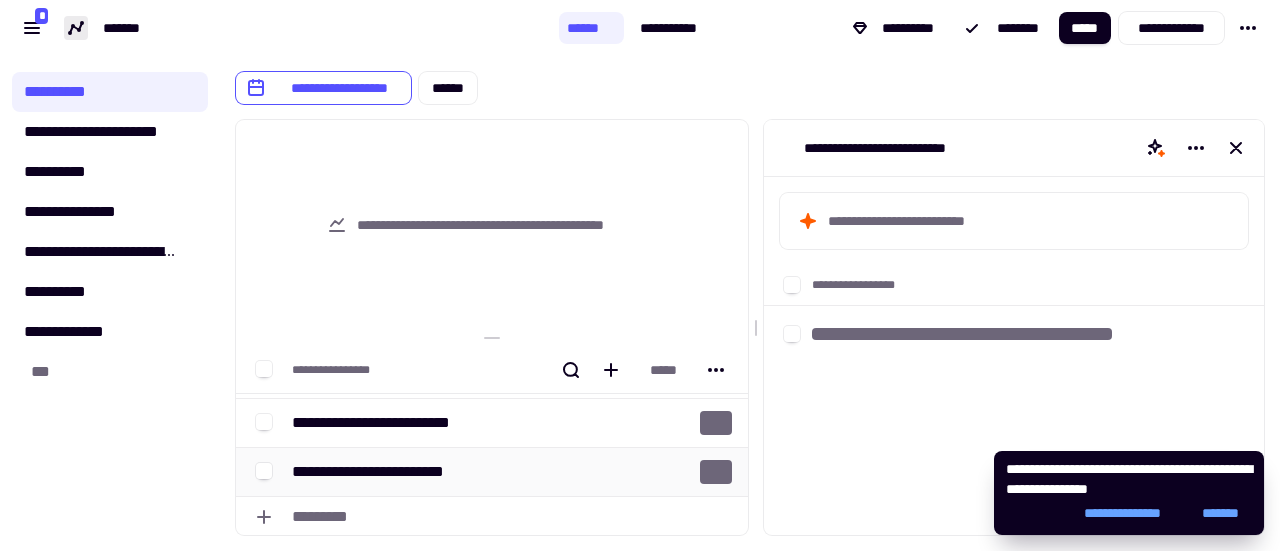 scroll, scrollTop: 0, scrollLeft: 0, axis: both 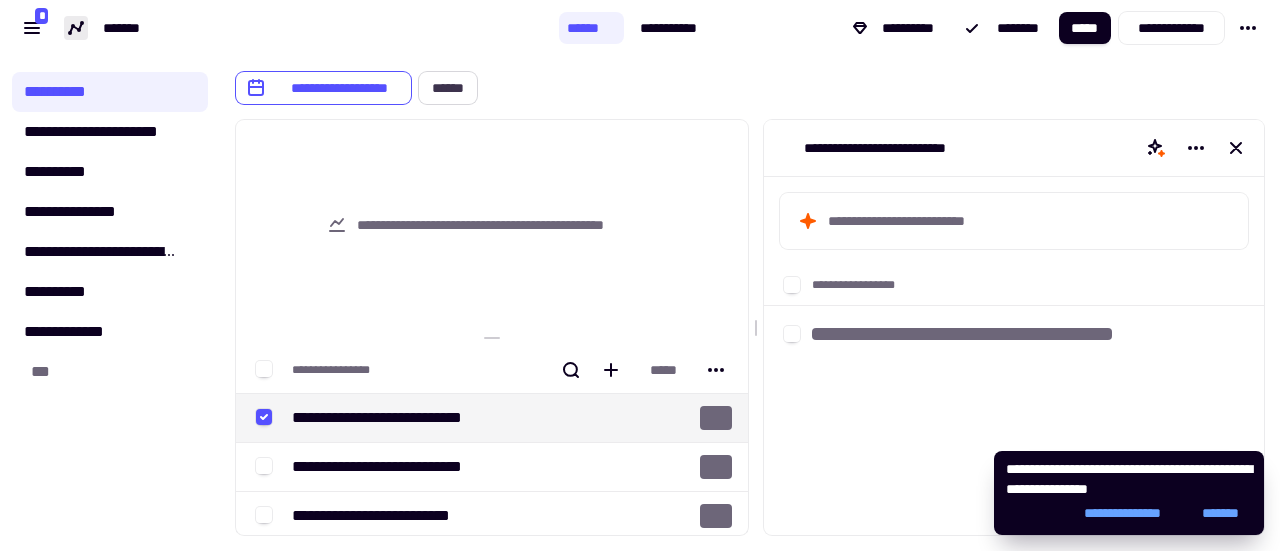 click on "******" 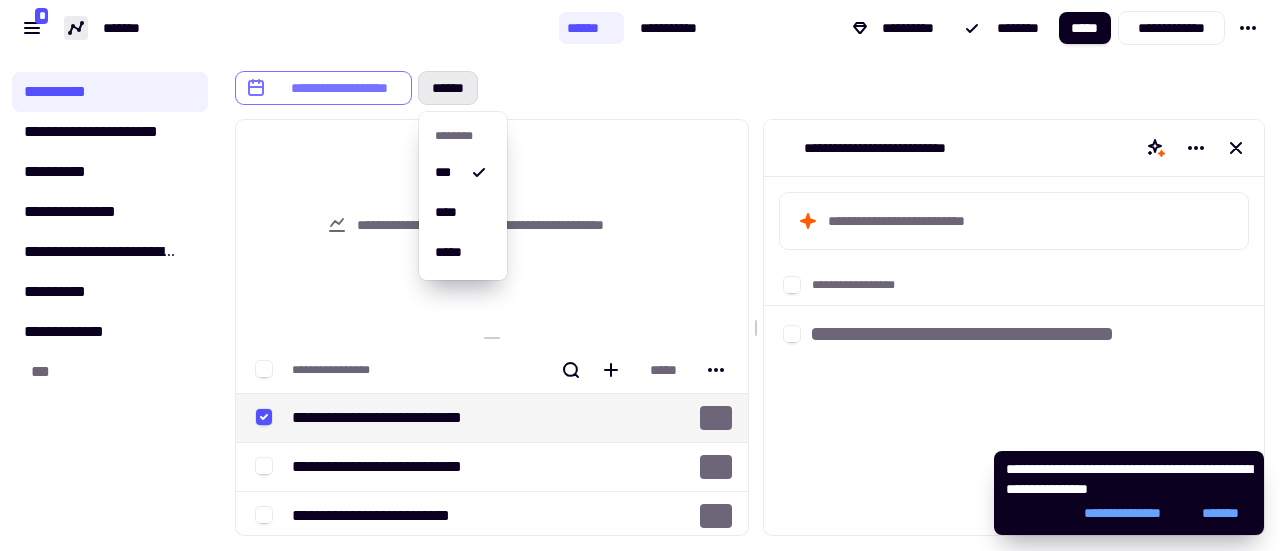click on "**********" 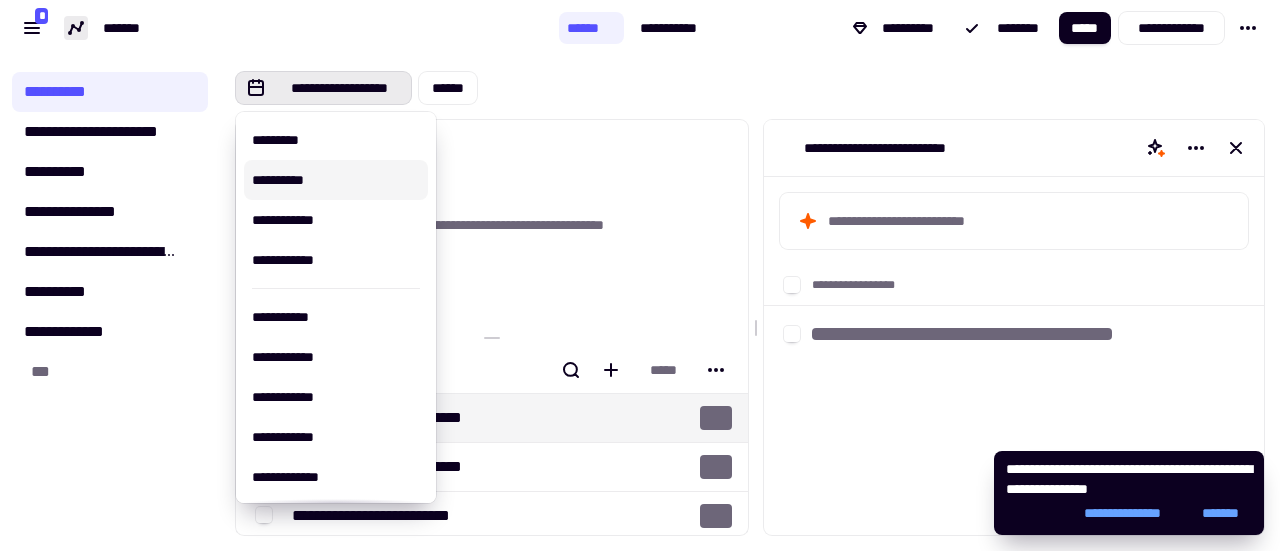 click on "**********" at bounding box center [336, 180] 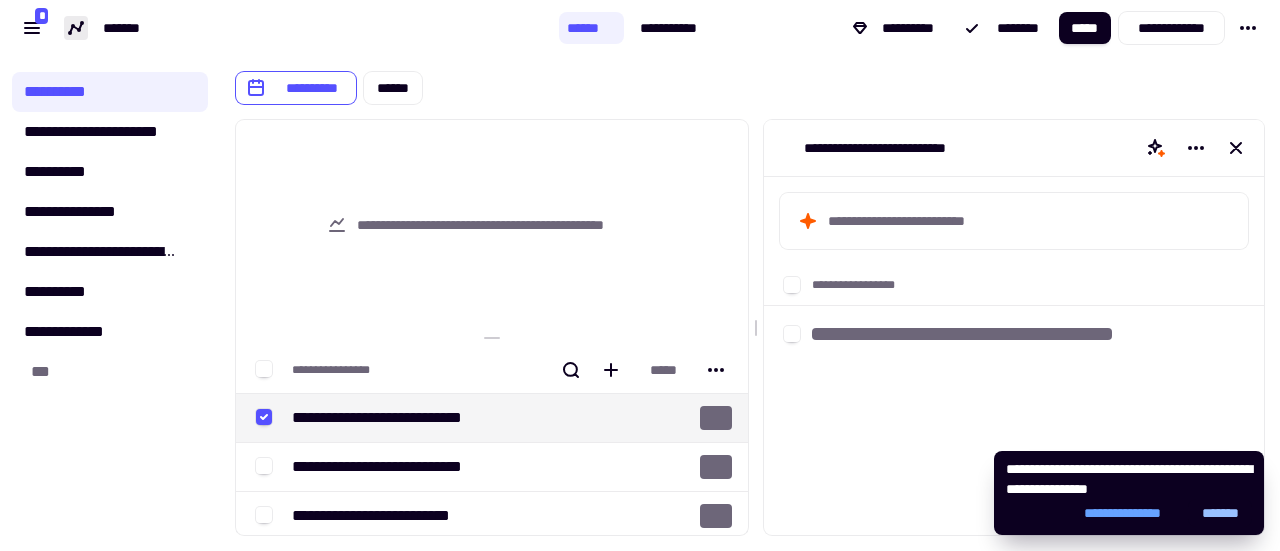 click on "*******" 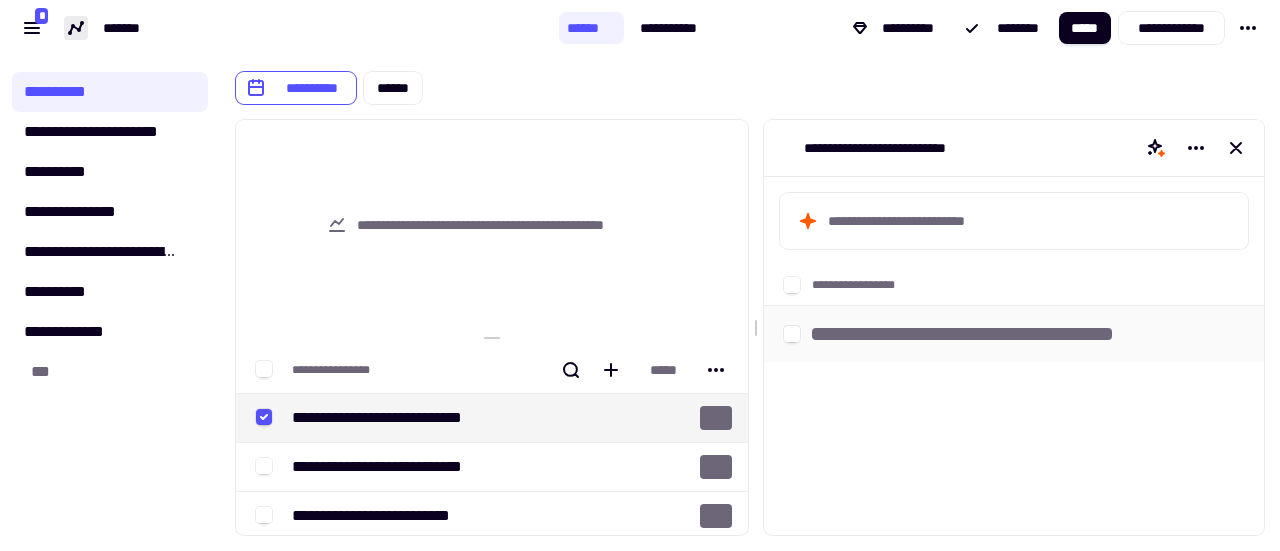 click at bounding box center [1014, 333] 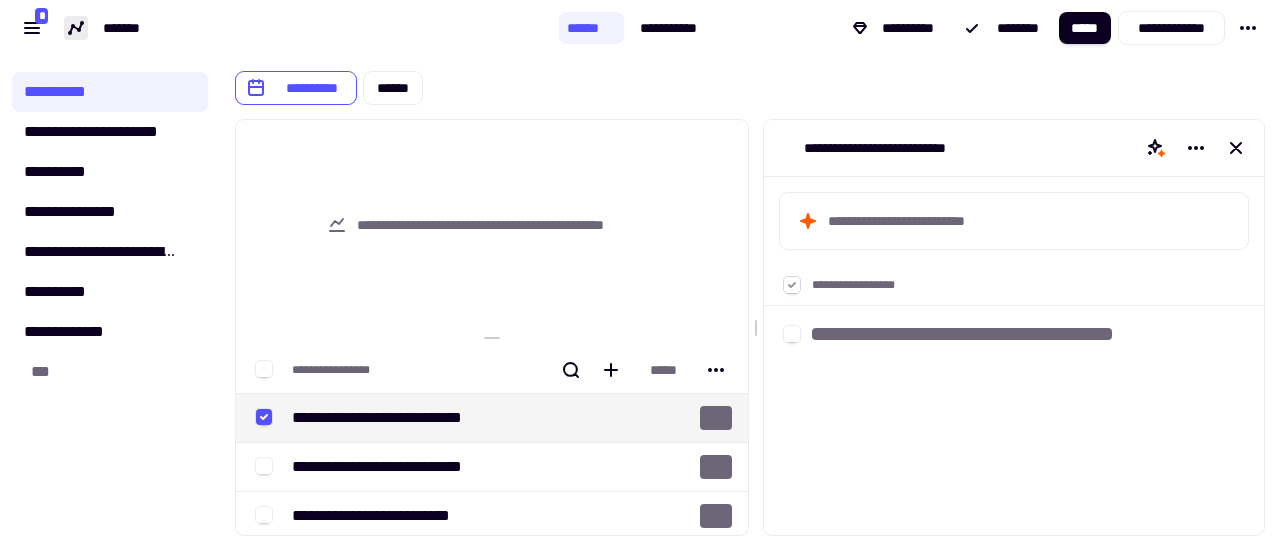 click 